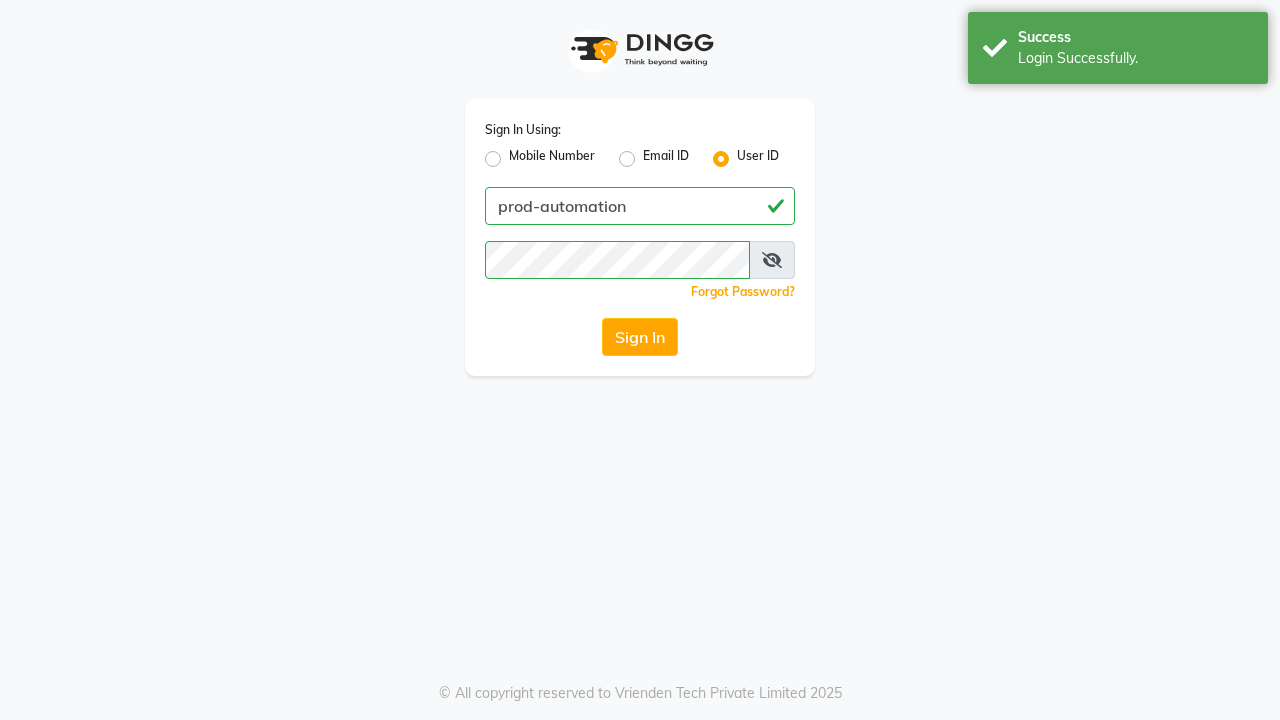 scroll, scrollTop: 0, scrollLeft: 0, axis: both 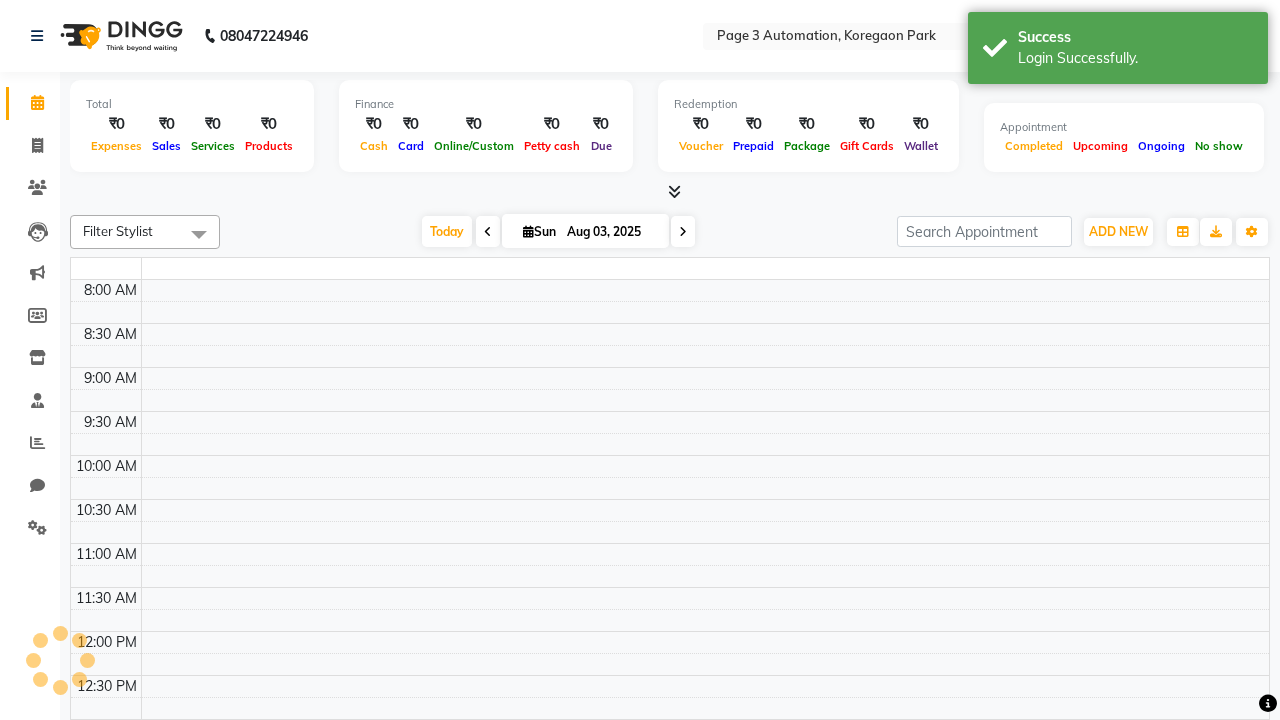 select on "en" 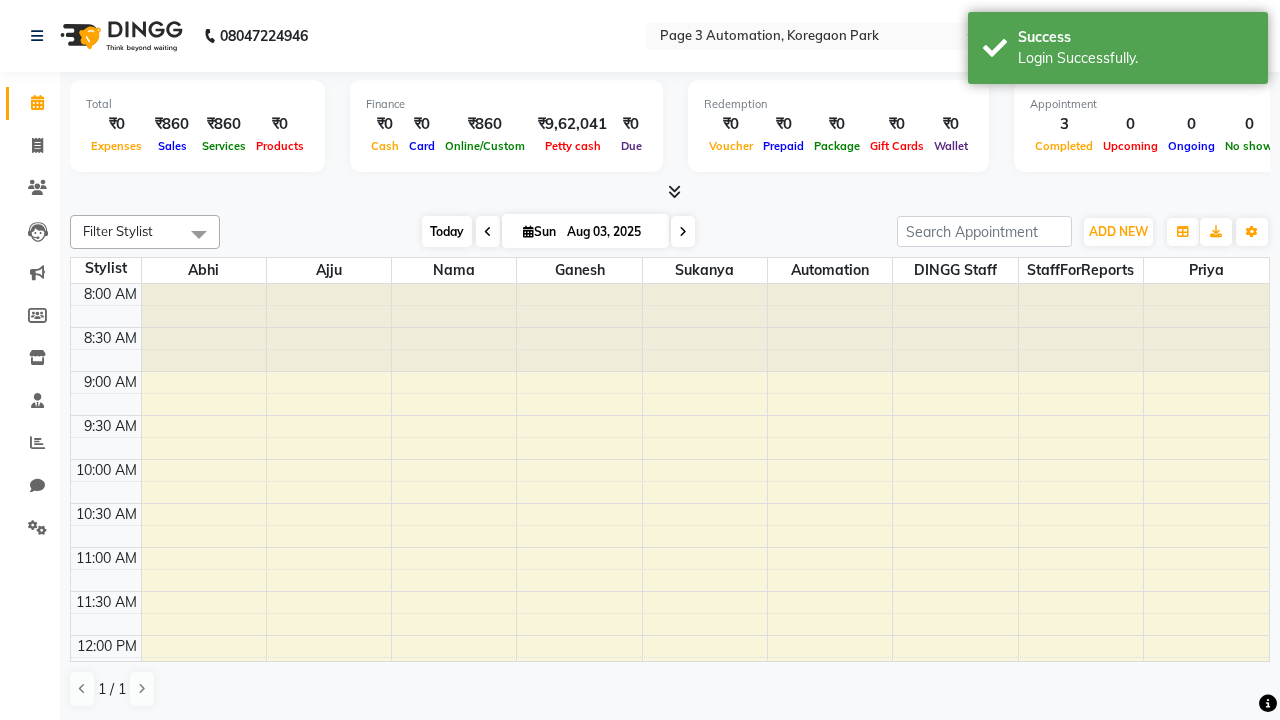 click on "Today" at bounding box center (447, 231) 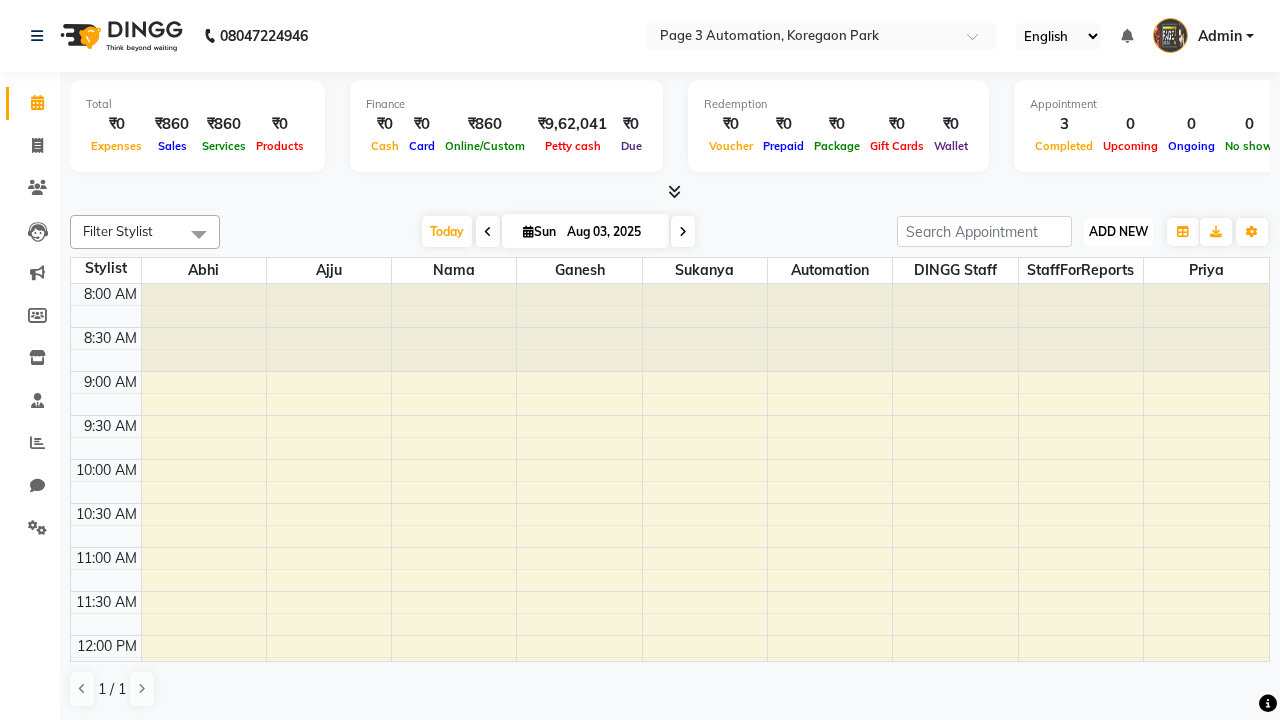 click on "ADD NEW" at bounding box center (1118, 231) 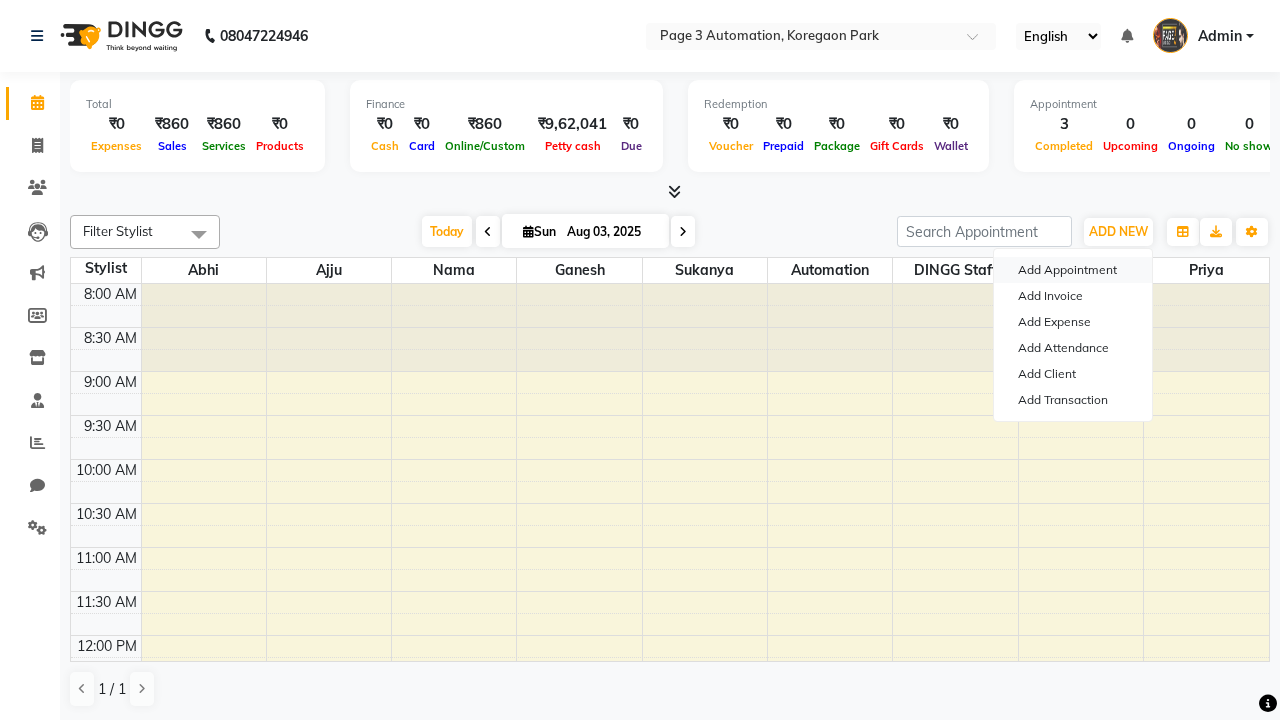 click on "Add Appointment" at bounding box center (1073, 270) 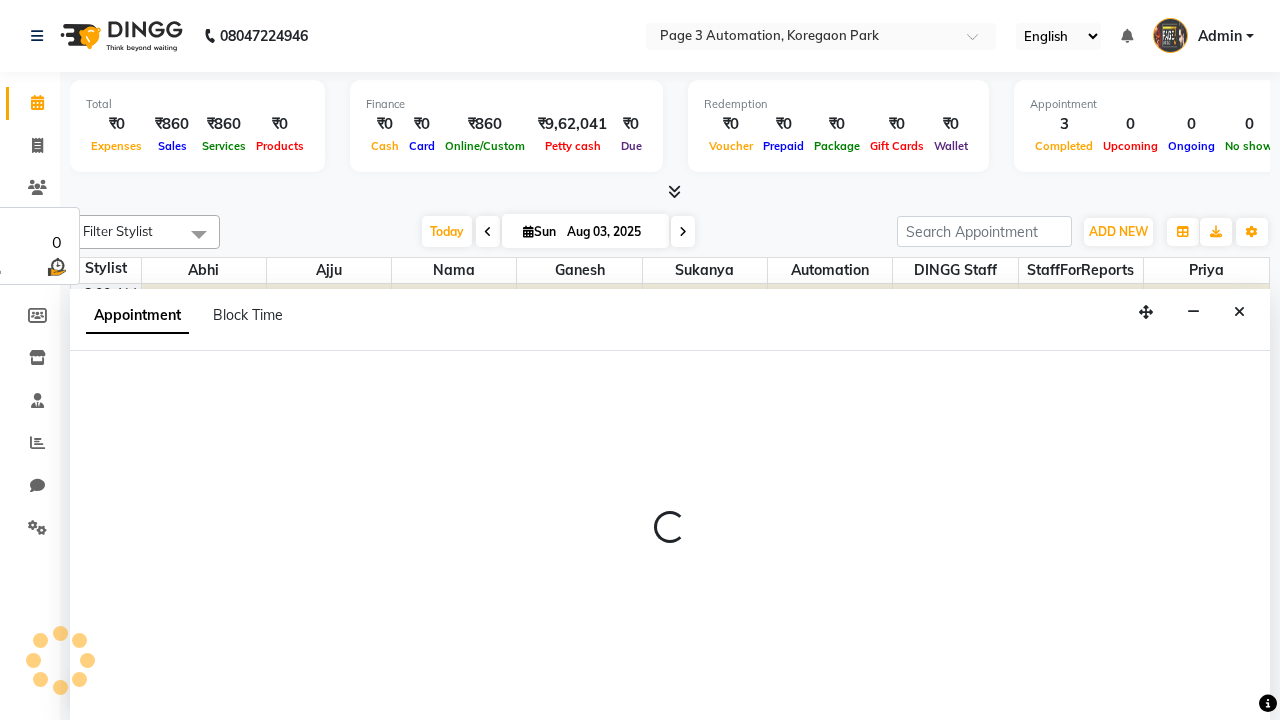 select on "tentative" 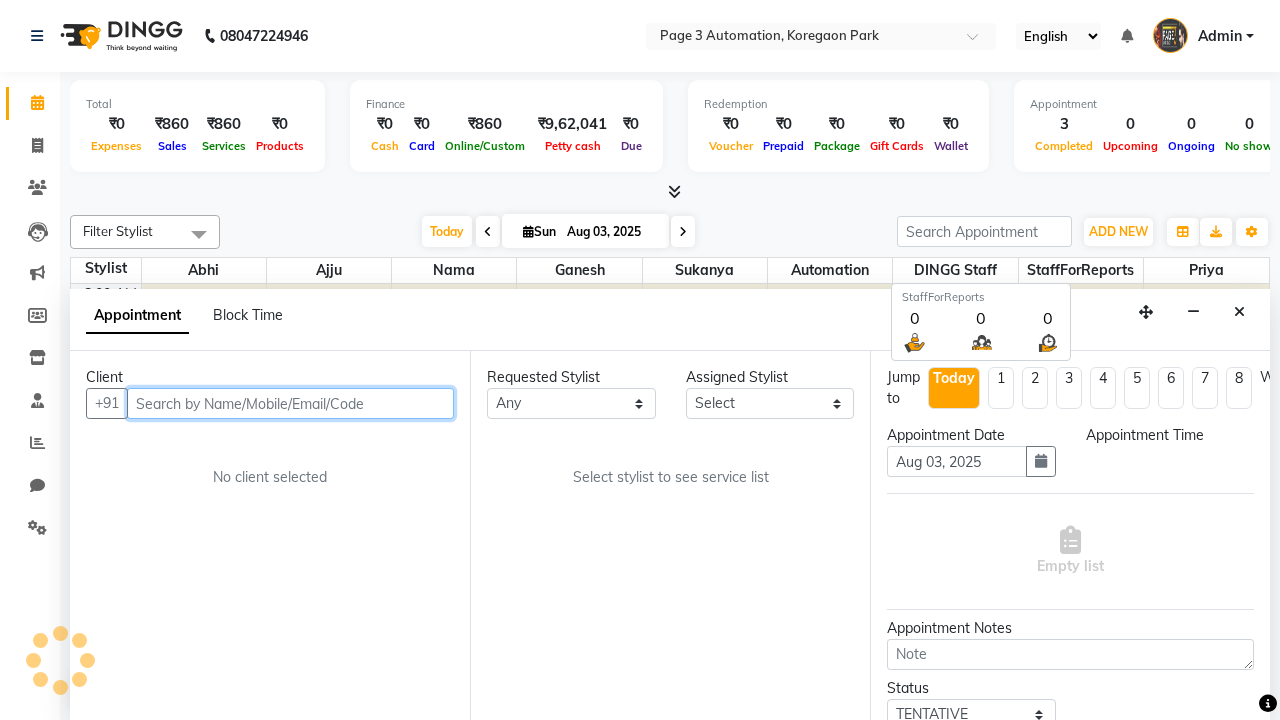select on "540" 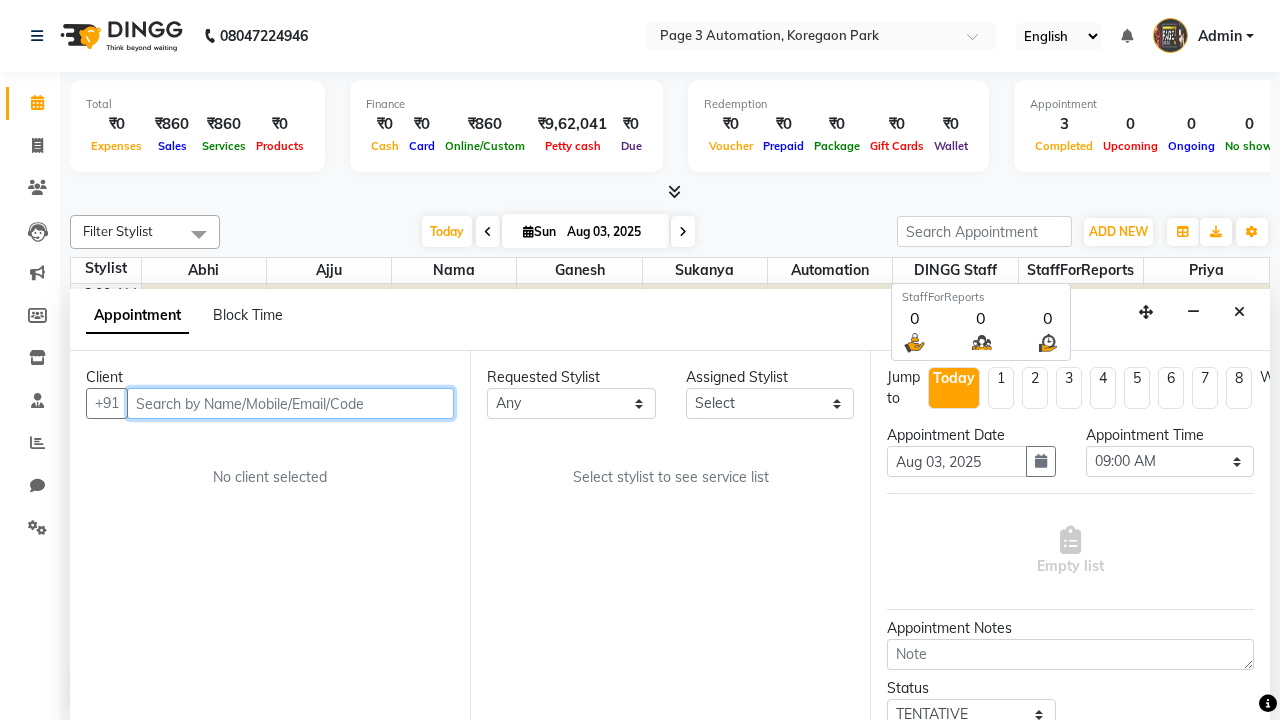 type on "8192346578" 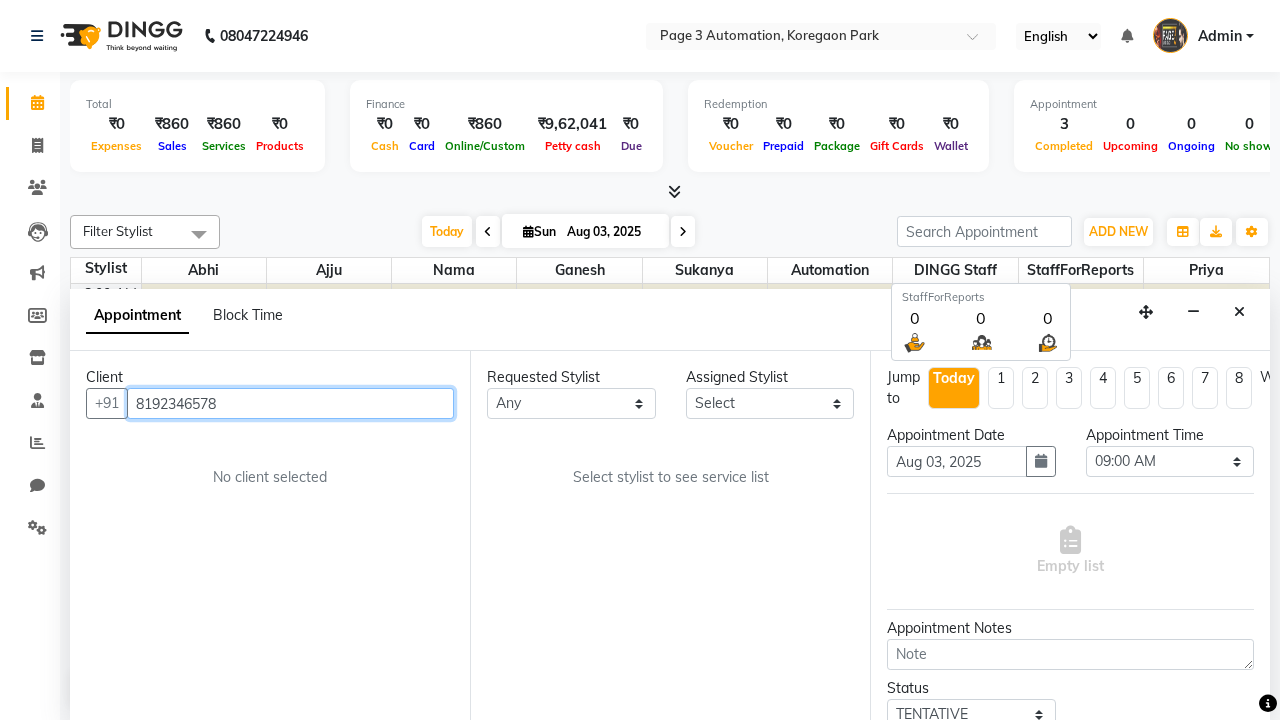 scroll, scrollTop: 1, scrollLeft: 0, axis: vertical 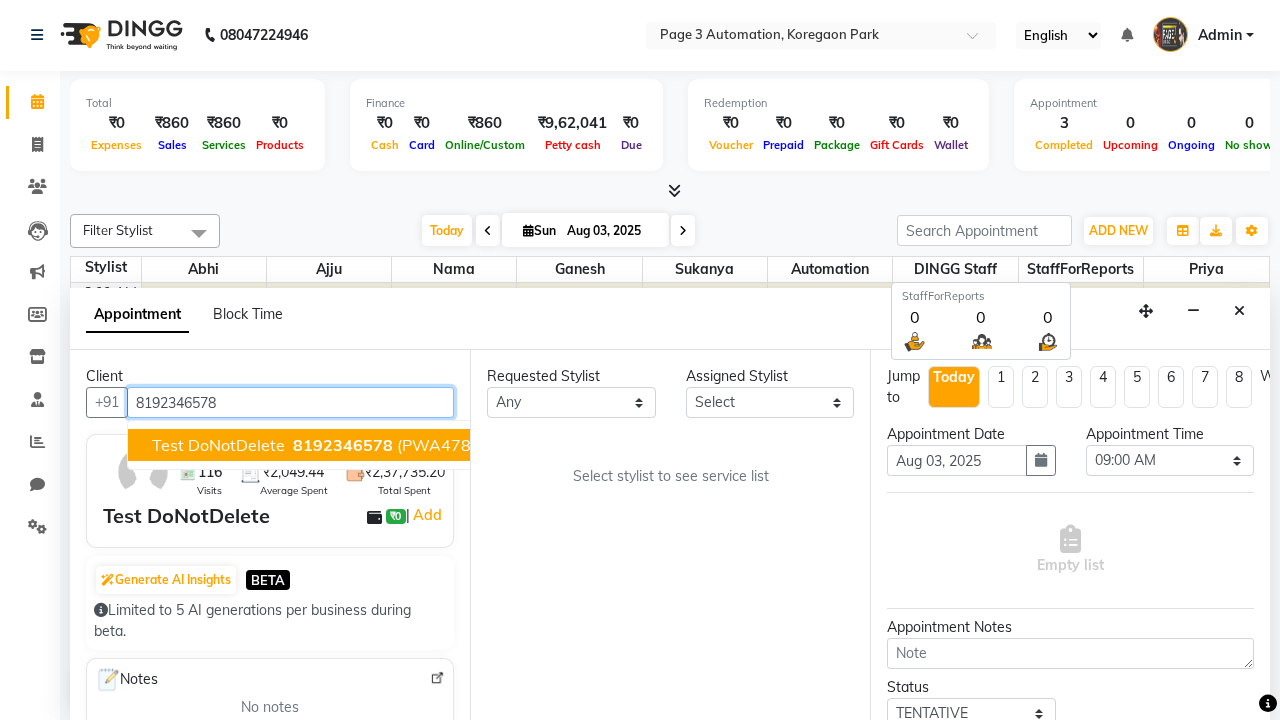 click on "8192346578" at bounding box center (343, 445) 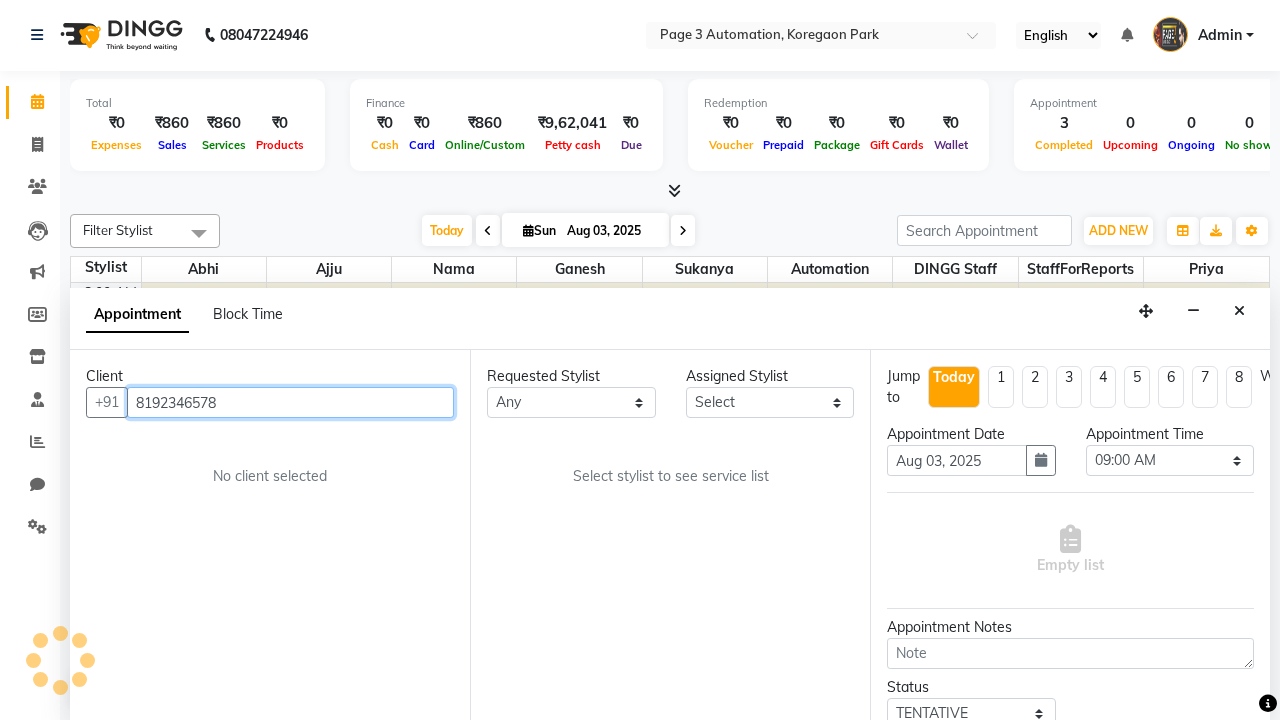 select on "711" 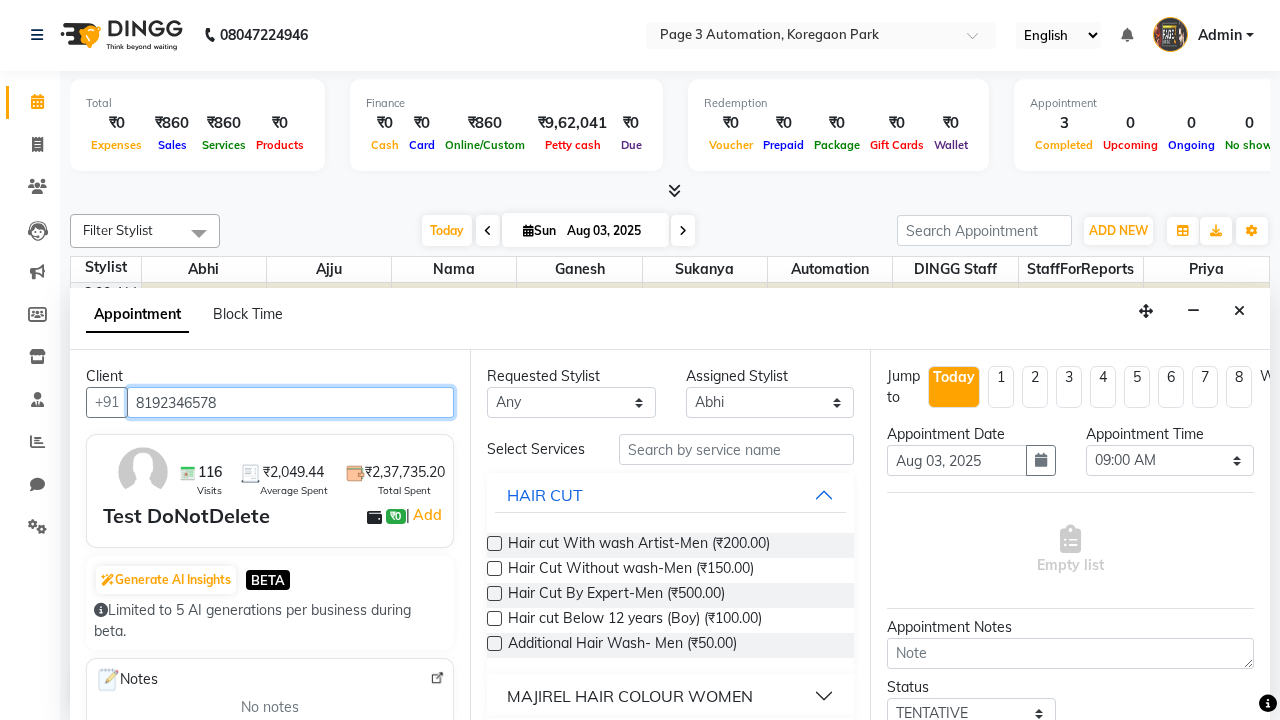 scroll, scrollTop: 0, scrollLeft: 0, axis: both 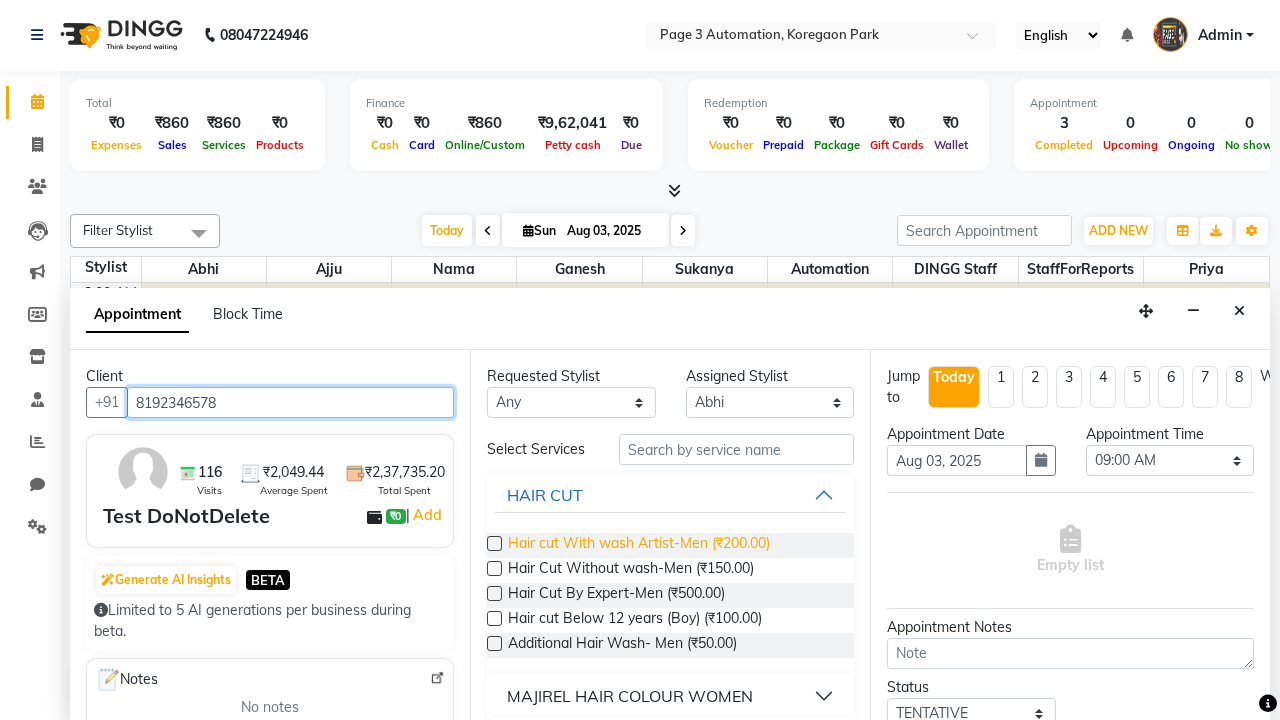 type on "8192346578" 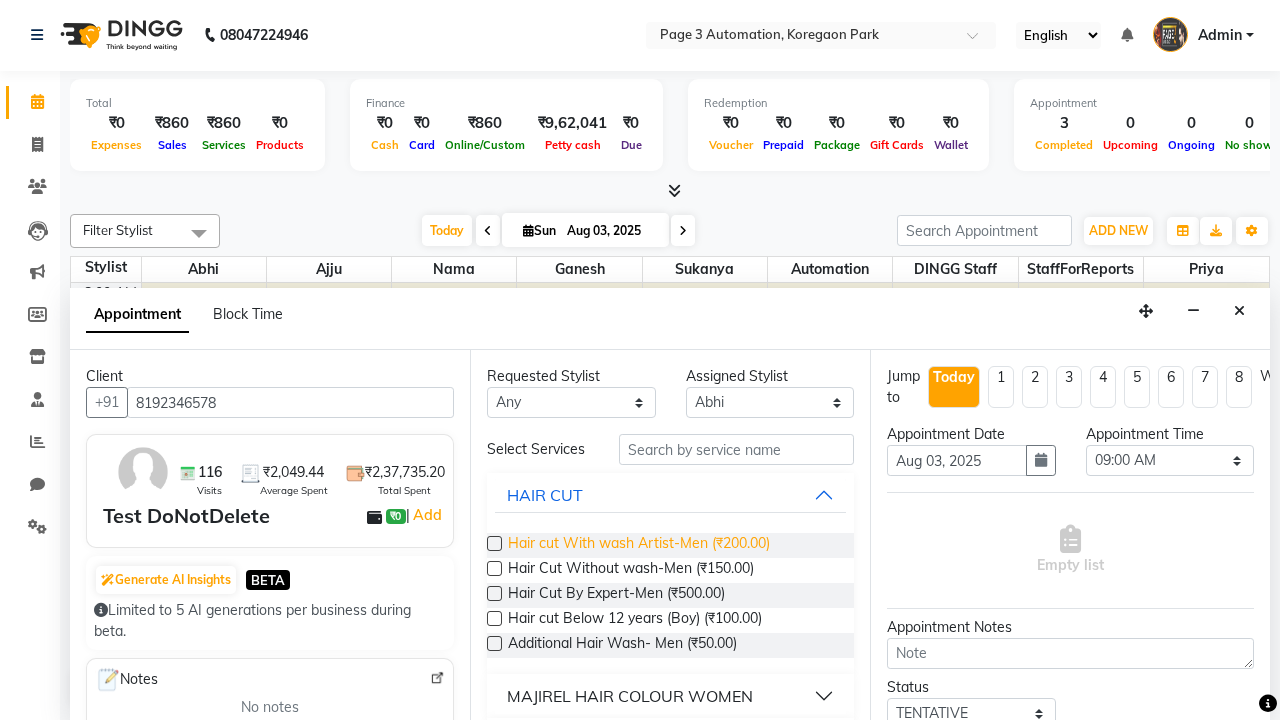 click on "Hair cut With wash Artist-Men (₹200.00)" at bounding box center [639, 545] 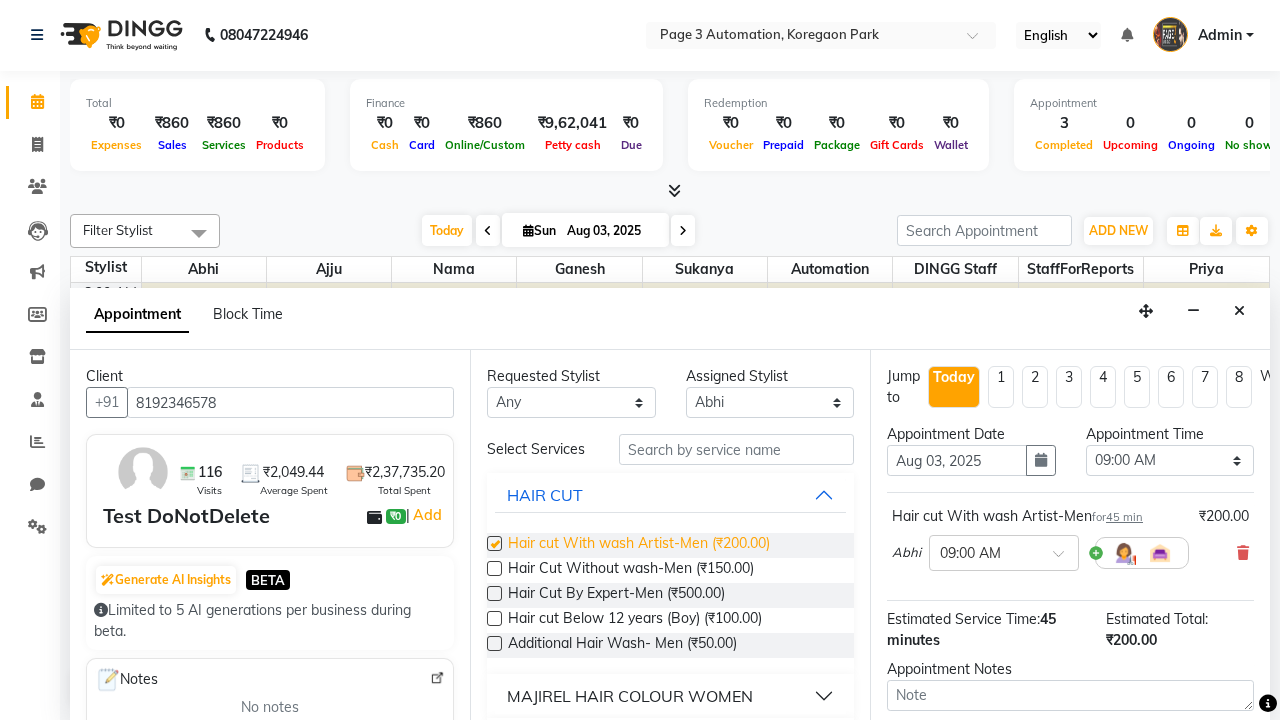 checkbox on "false" 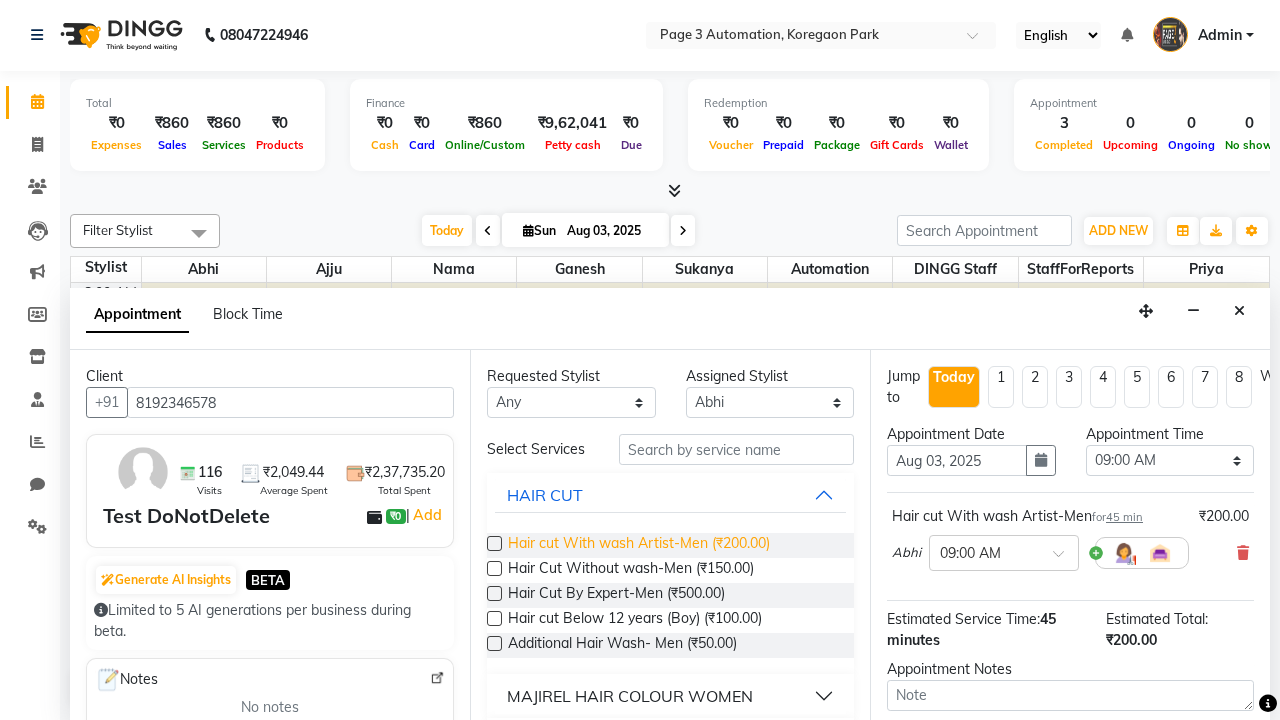 select on "630" 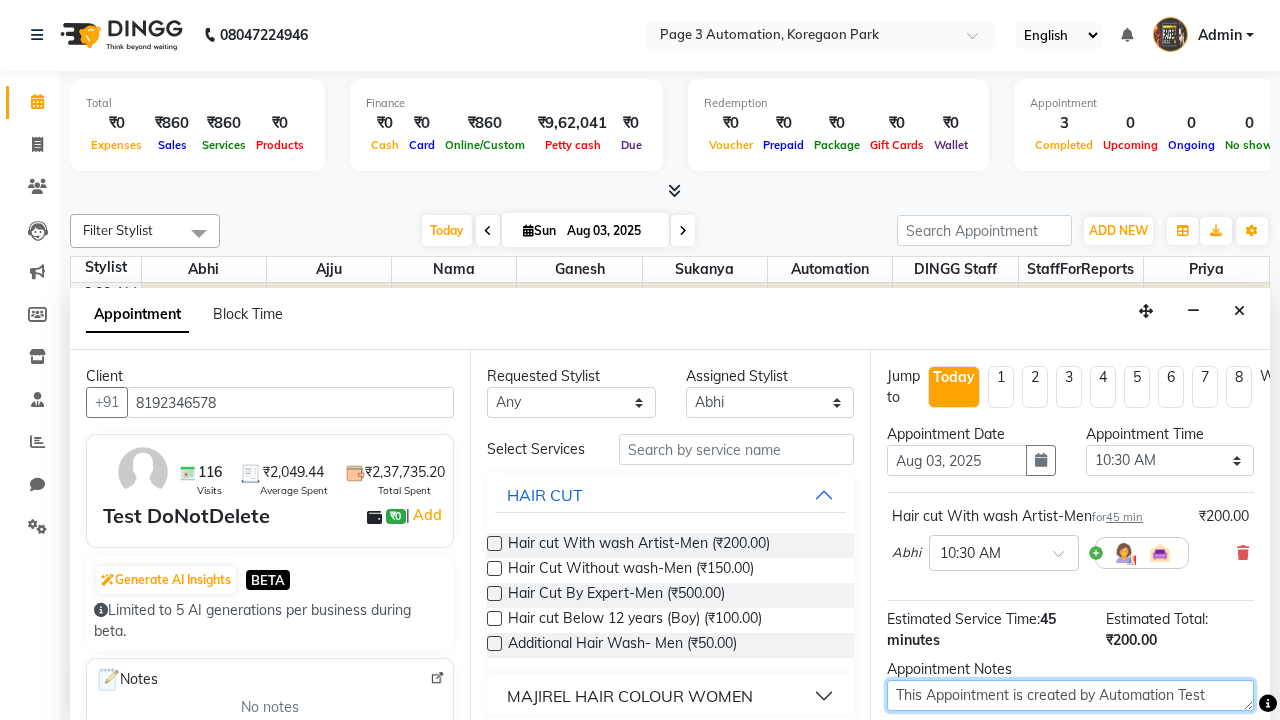 type on "This Appointment is created by Automation Test" 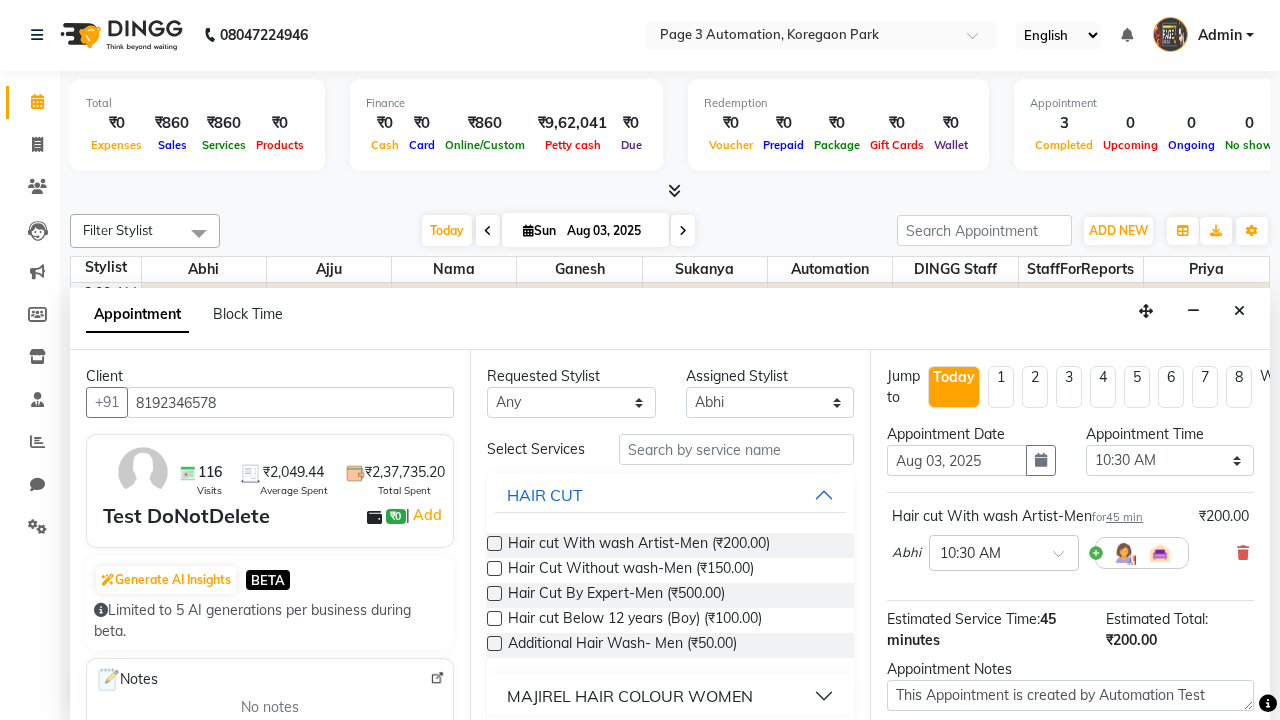 click at bounding box center [1097, 822] 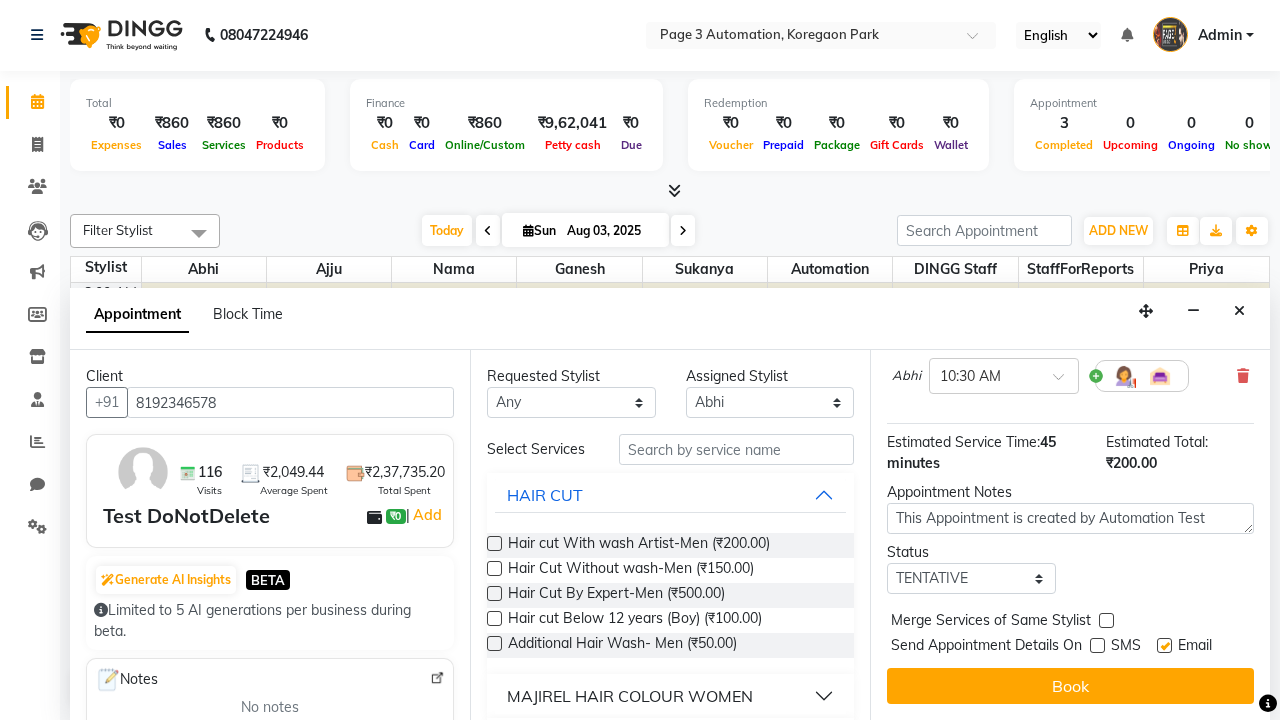 click at bounding box center (1164, 645) 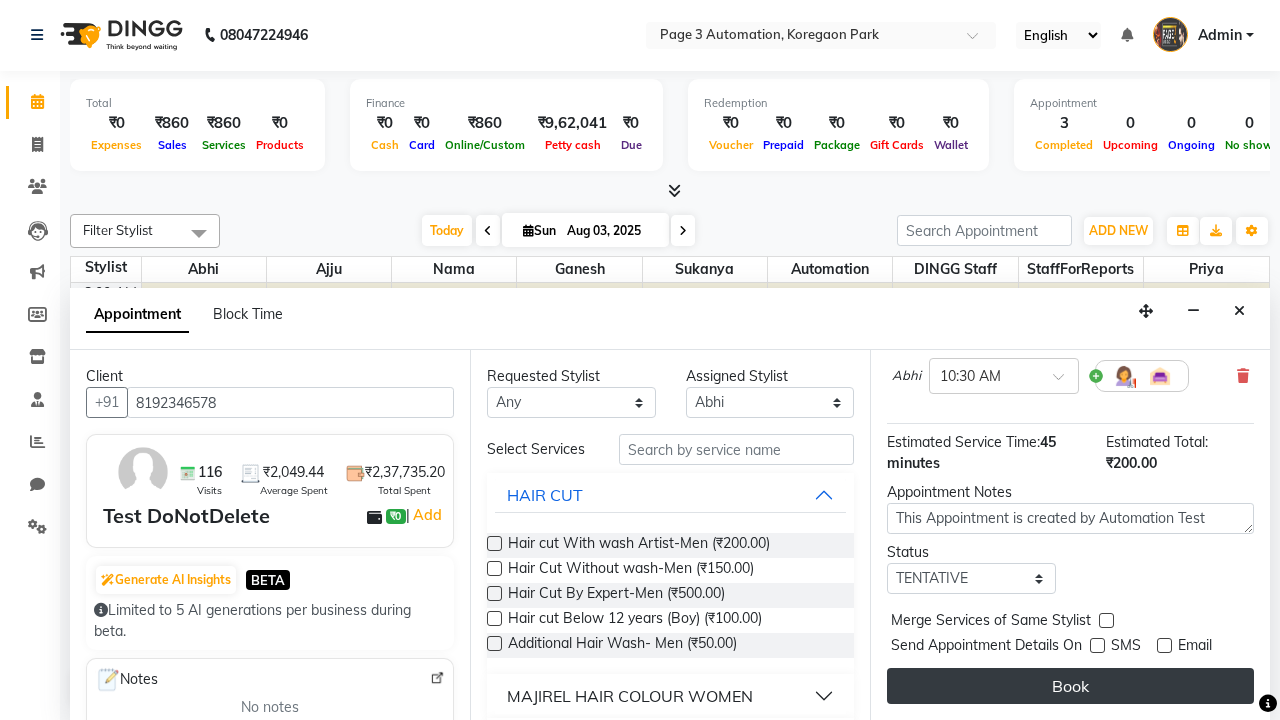 click on "Book" at bounding box center (1070, 686) 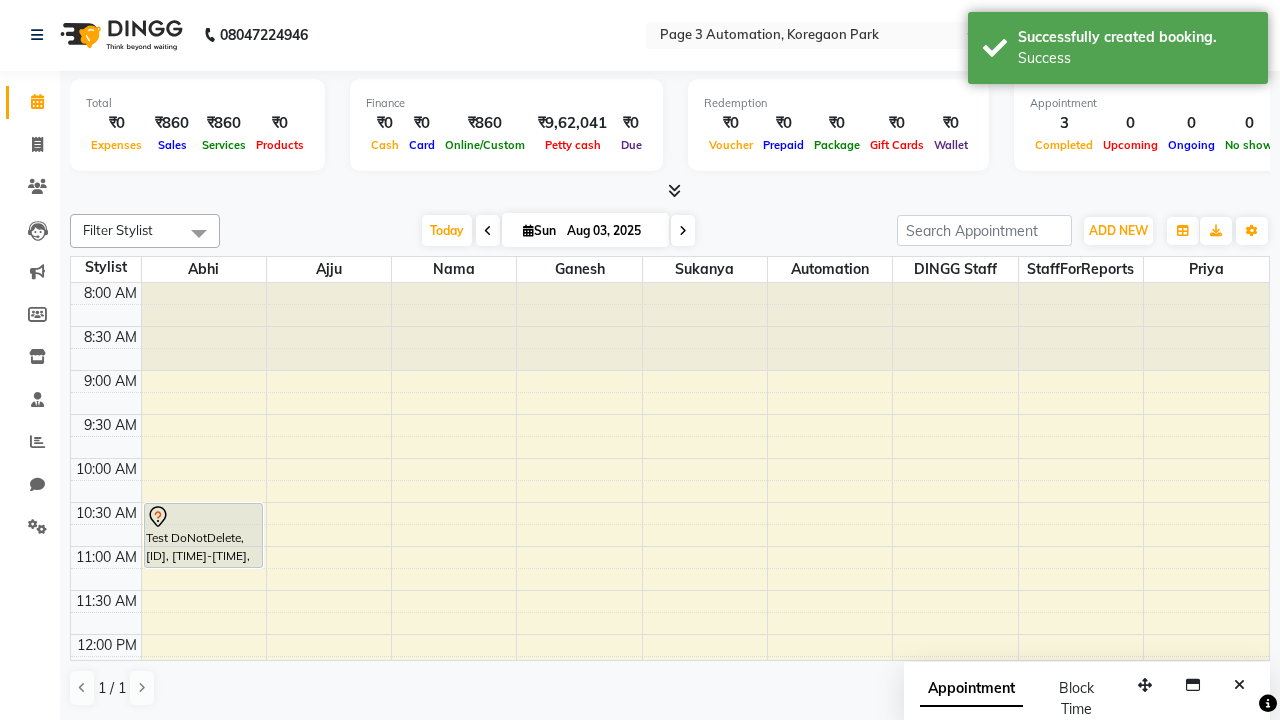 scroll, scrollTop: 0, scrollLeft: 0, axis: both 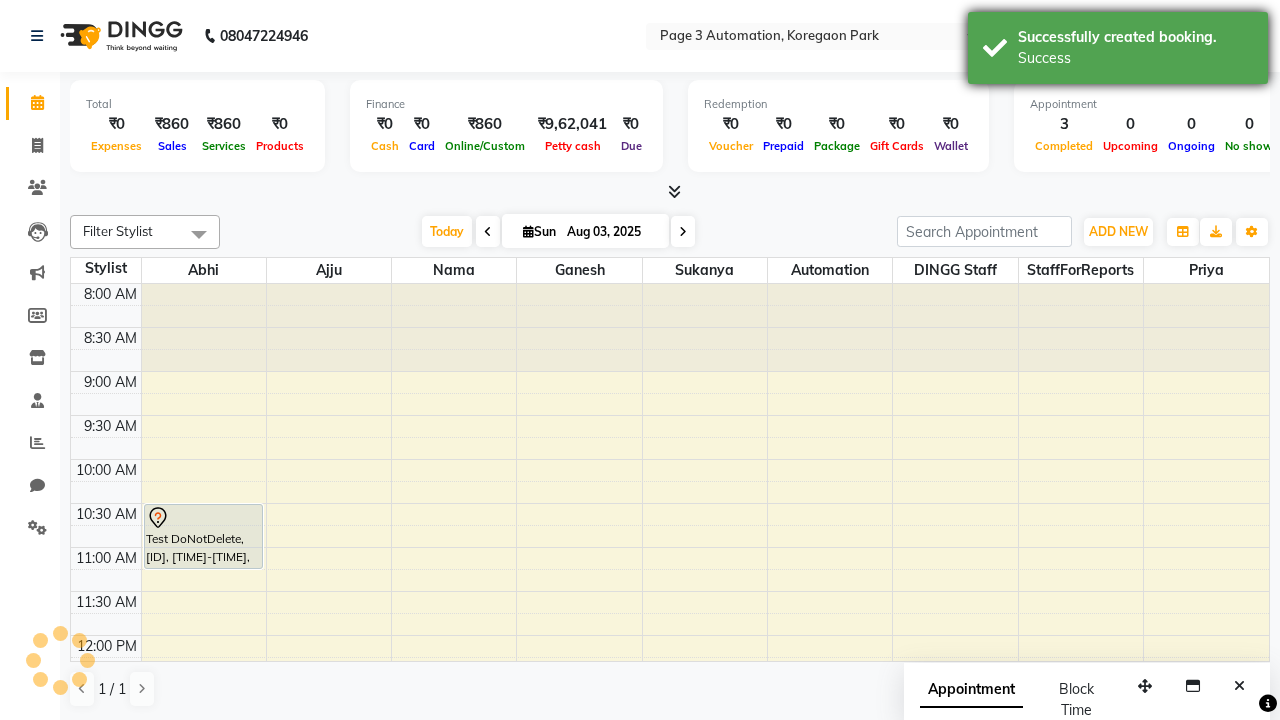 click on "Success" at bounding box center [1135, 58] 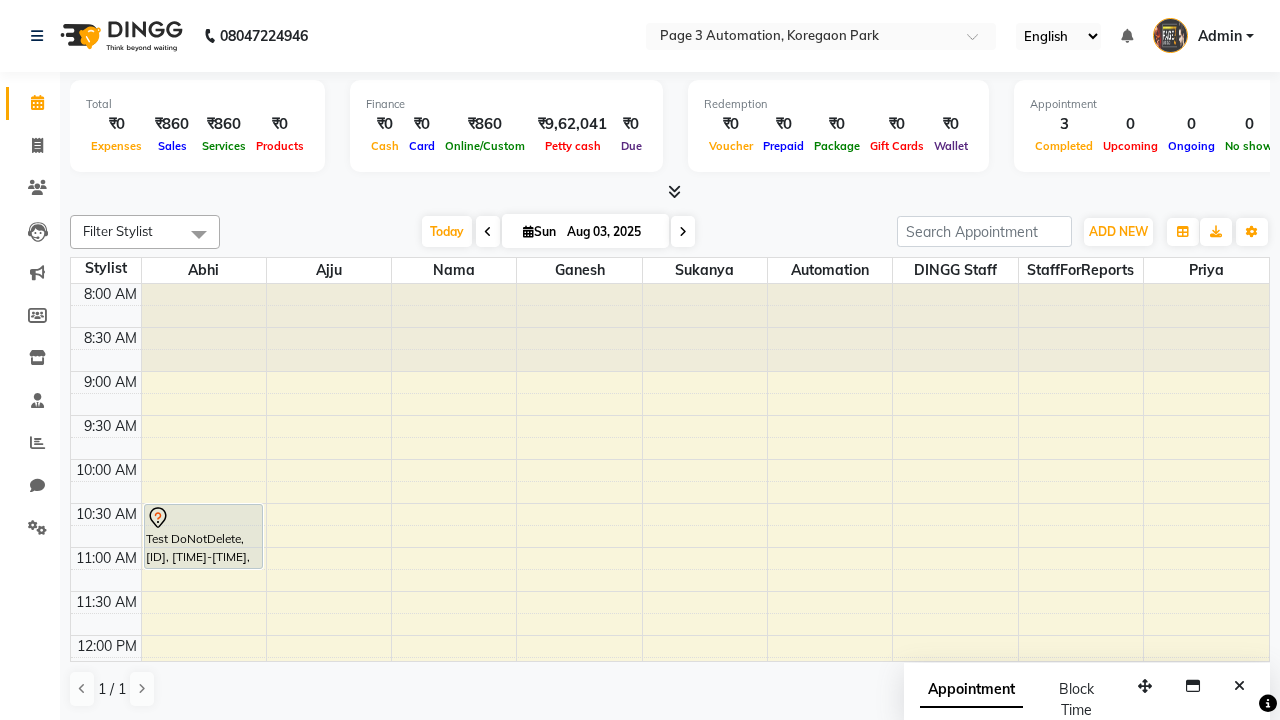click at bounding box center [199, 234] 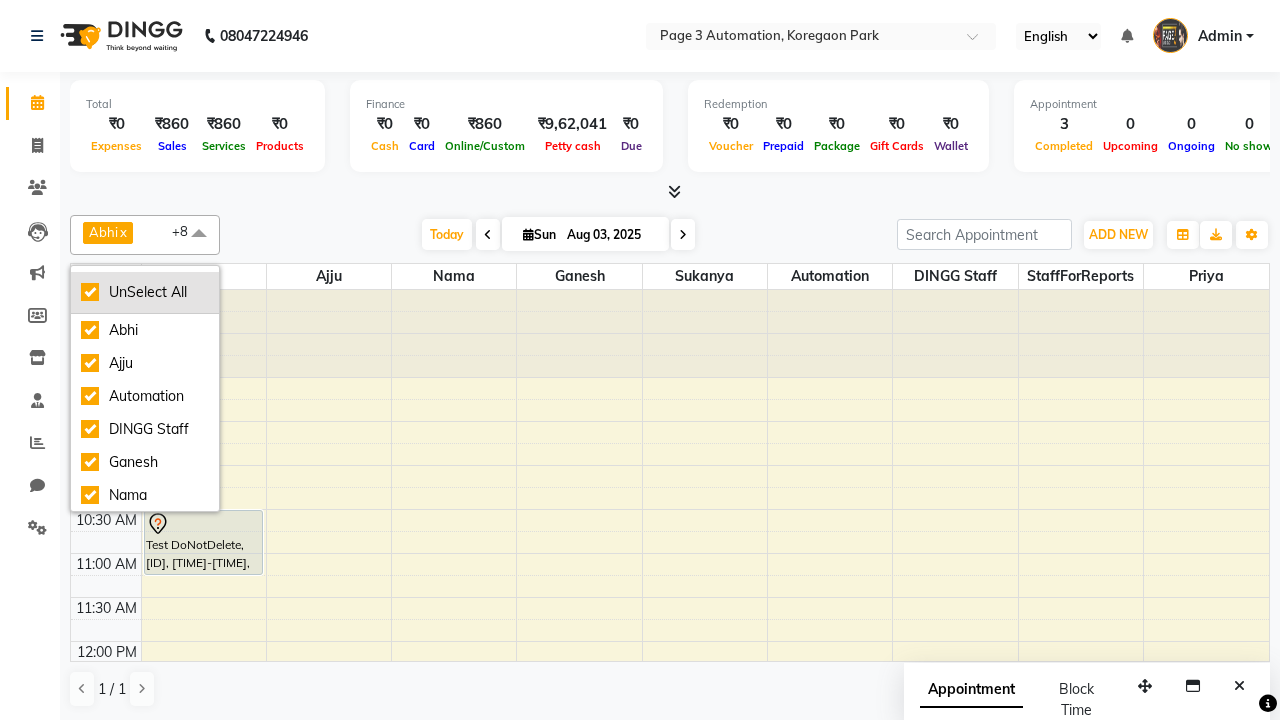 click on "UnSelect All" at bounding box center [145, 292] 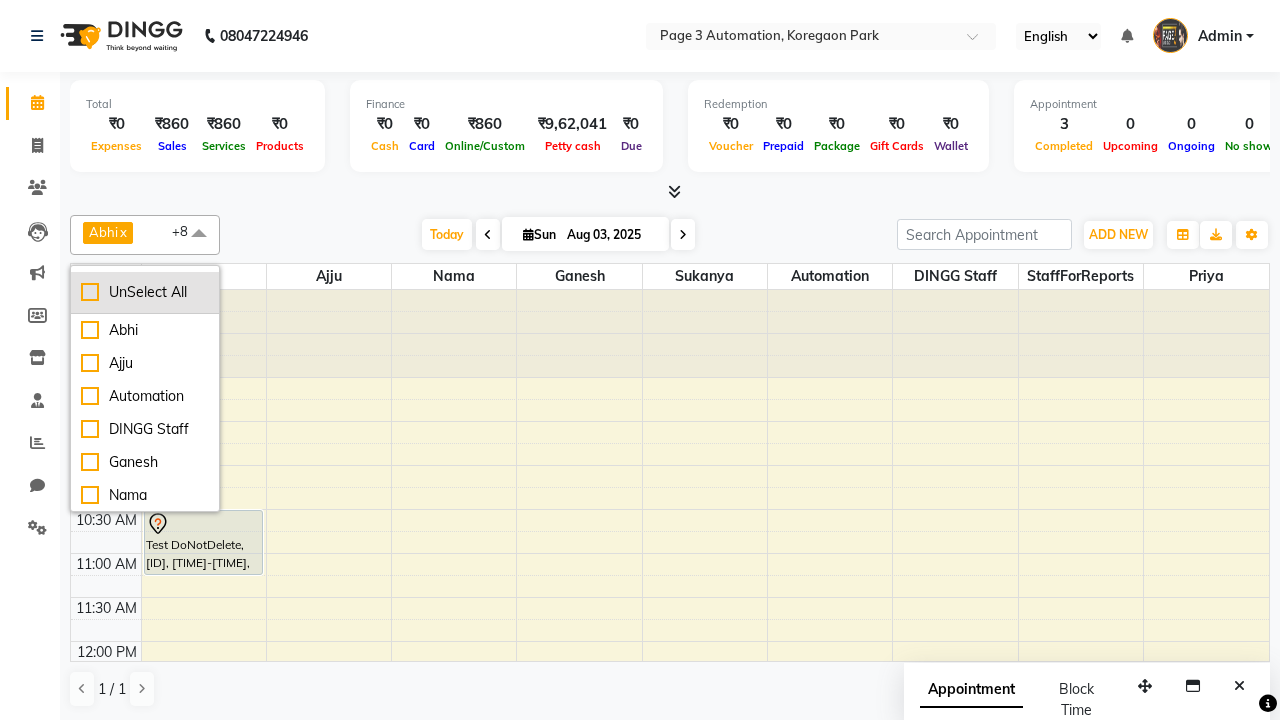 checkbox on "false" 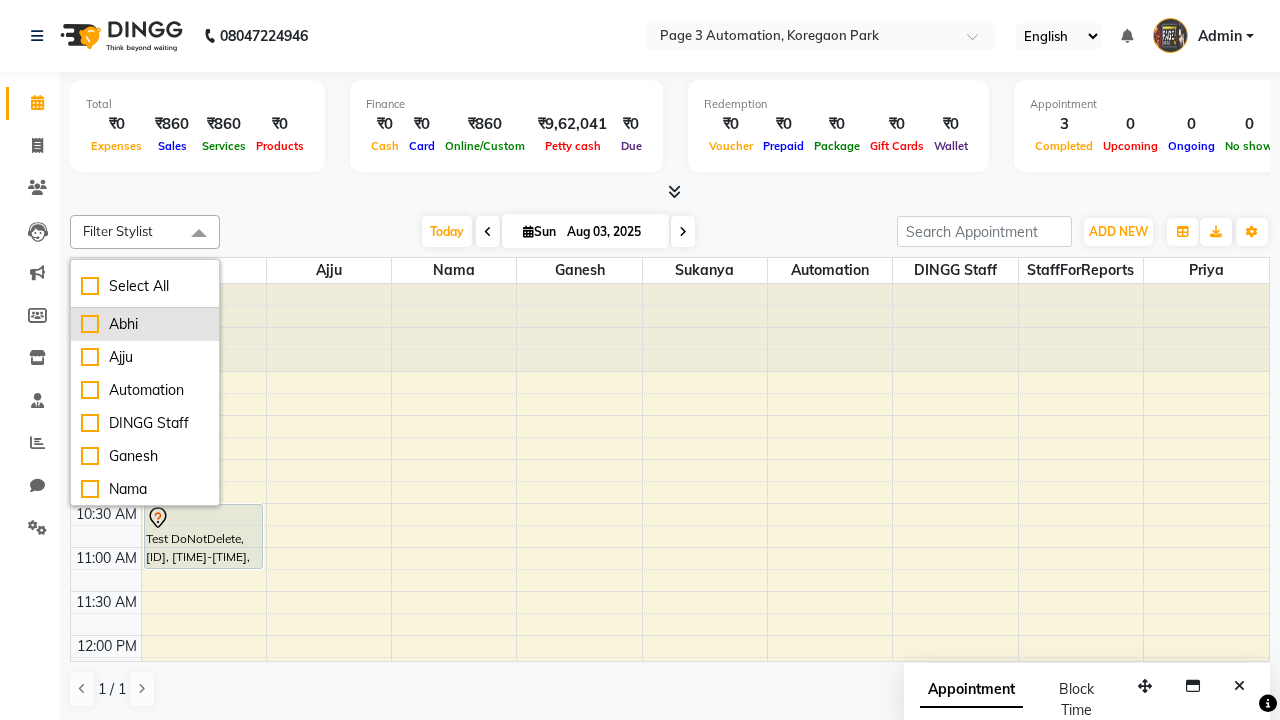 click on "Abhi" at bounding box center (145, 324) 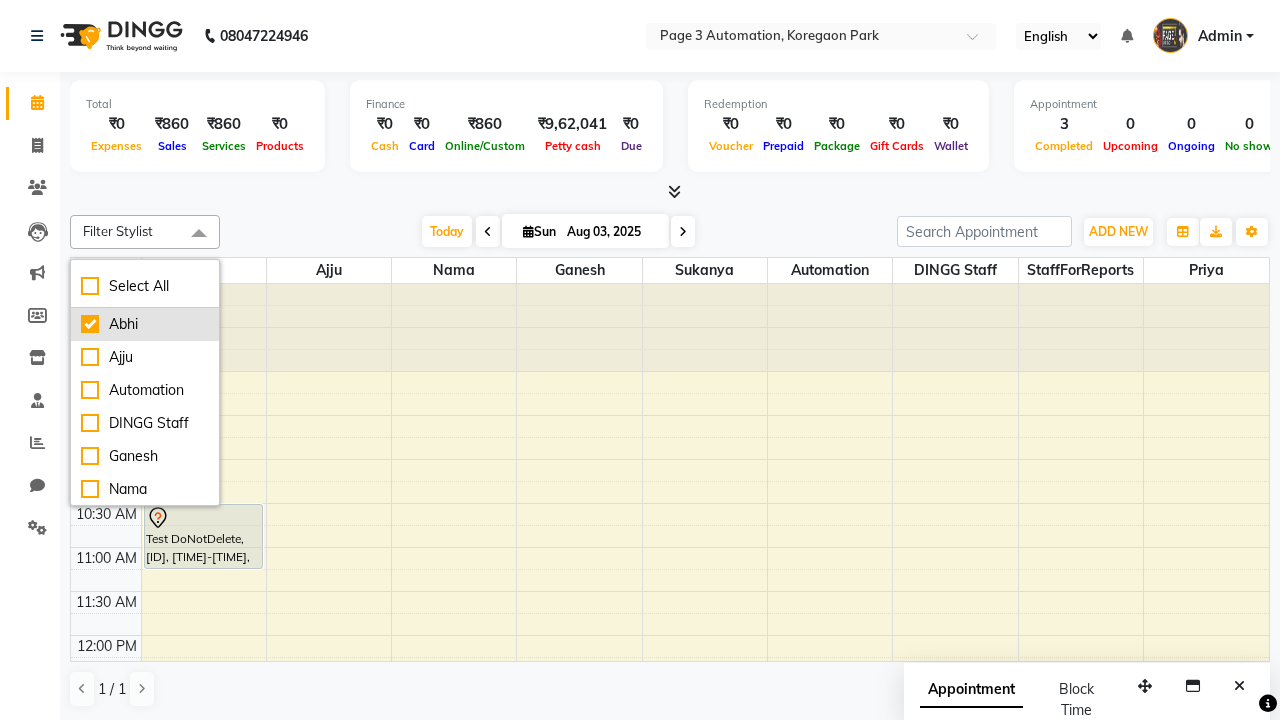 checkbox on "true" 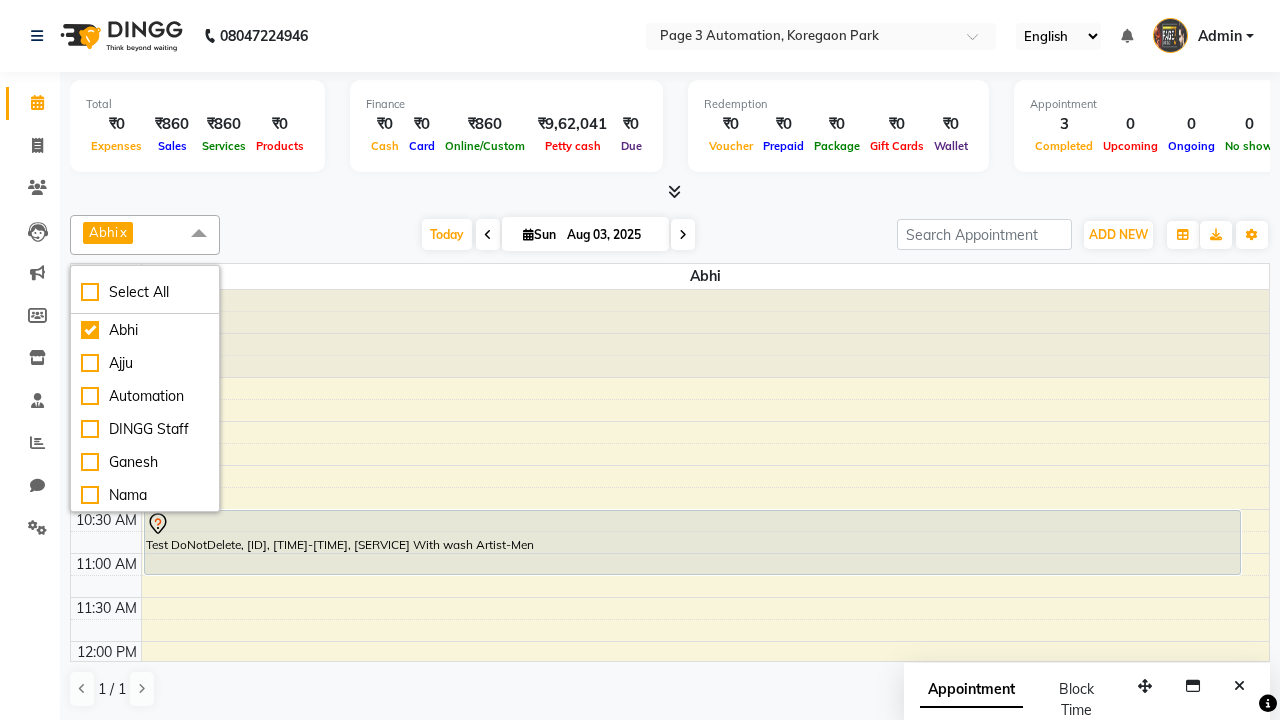 click at bounding box center [199, 234] 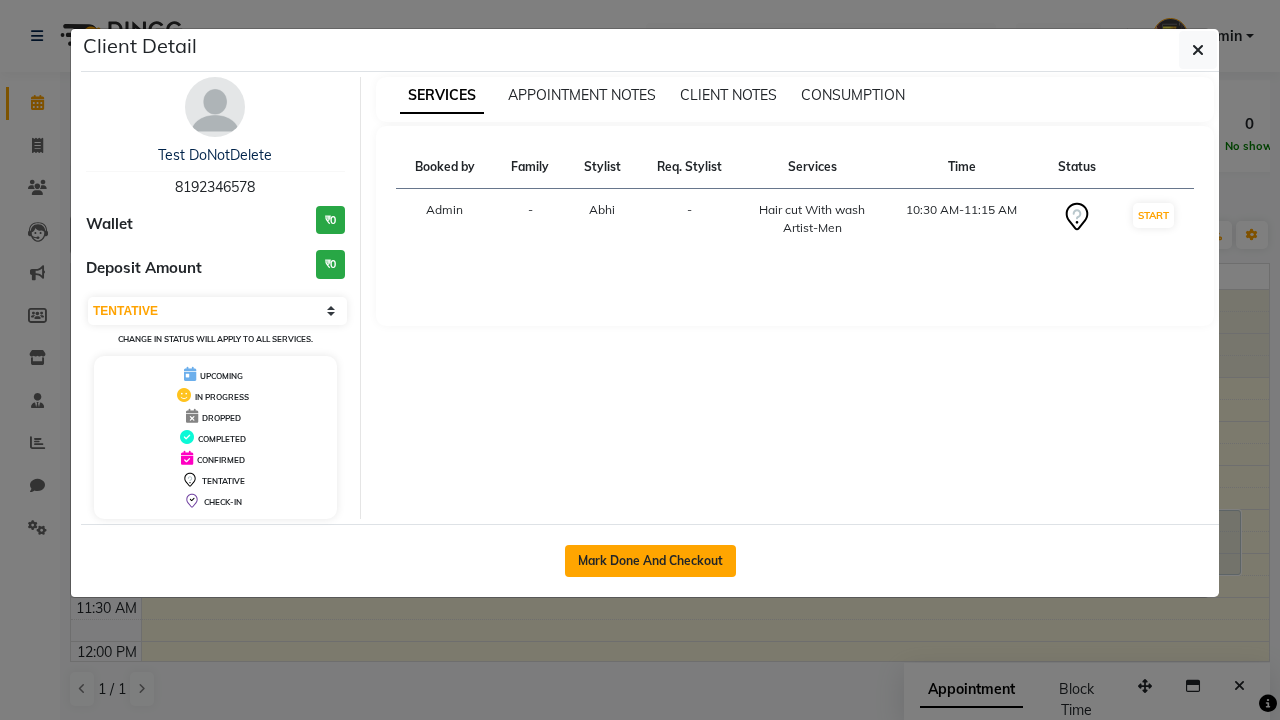 click on "Mark Done And Checkout" 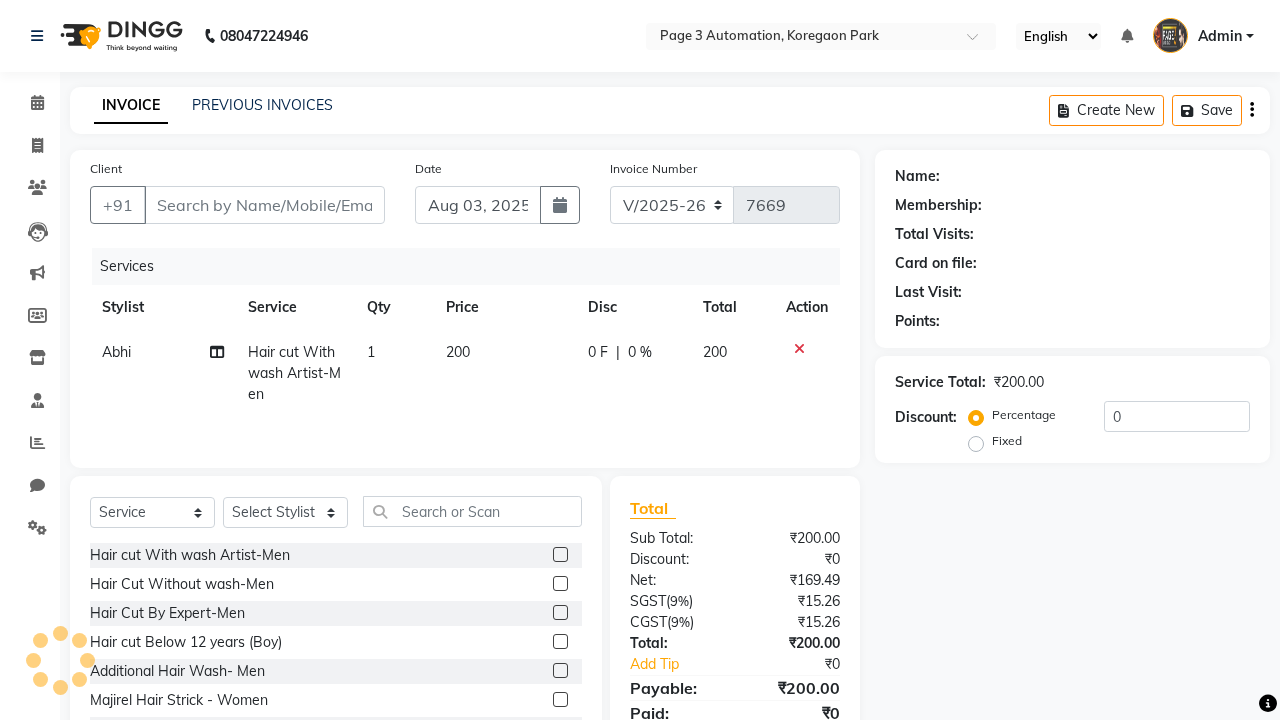 type on "8192346578" 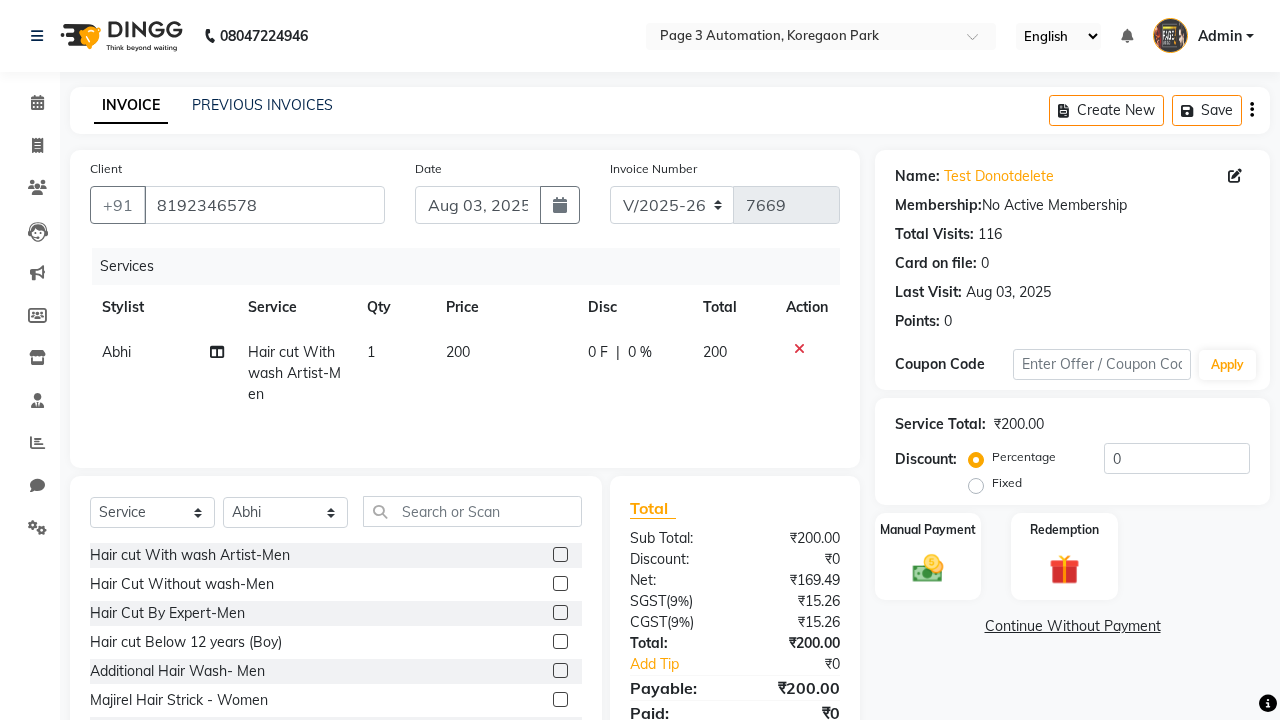 click 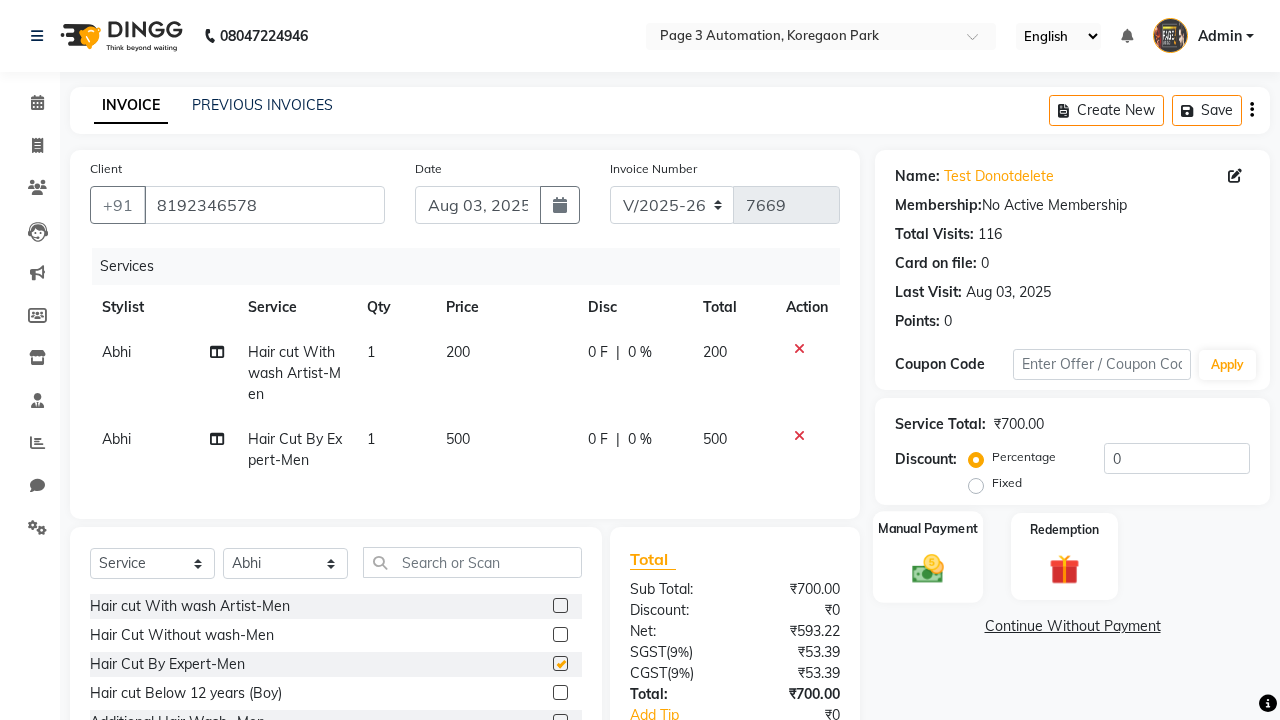 click 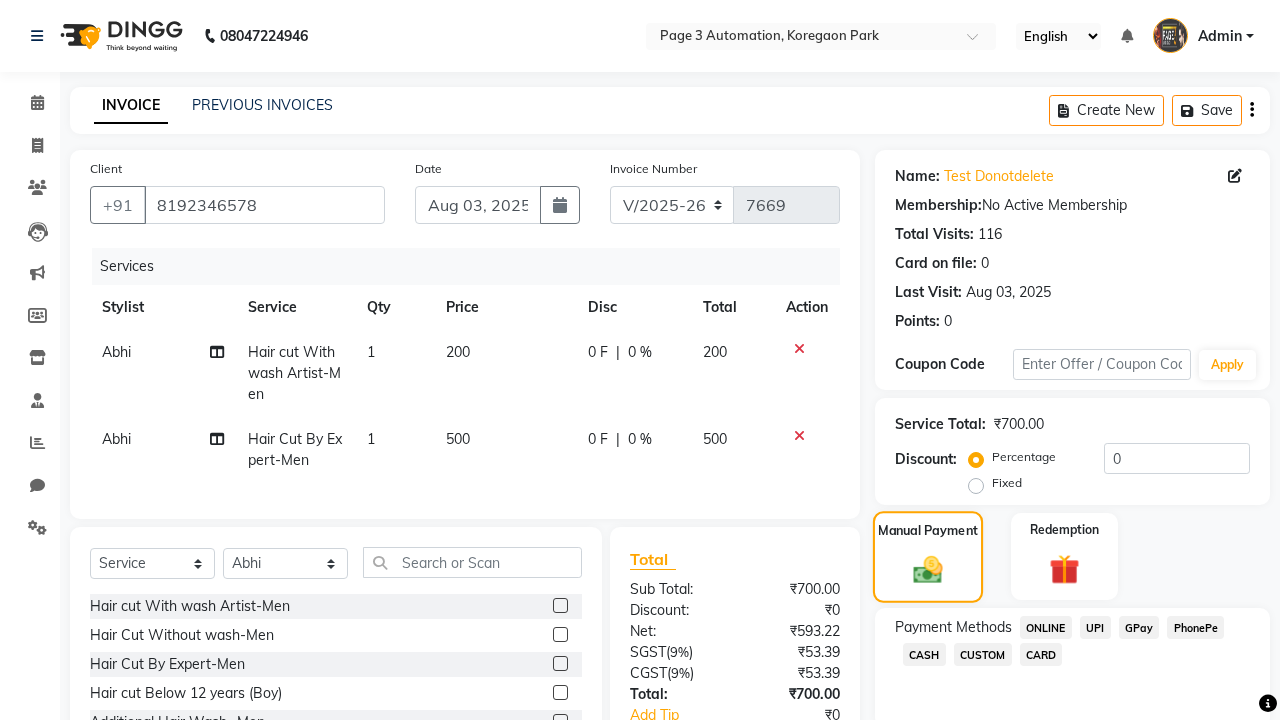 checkbox on "false" 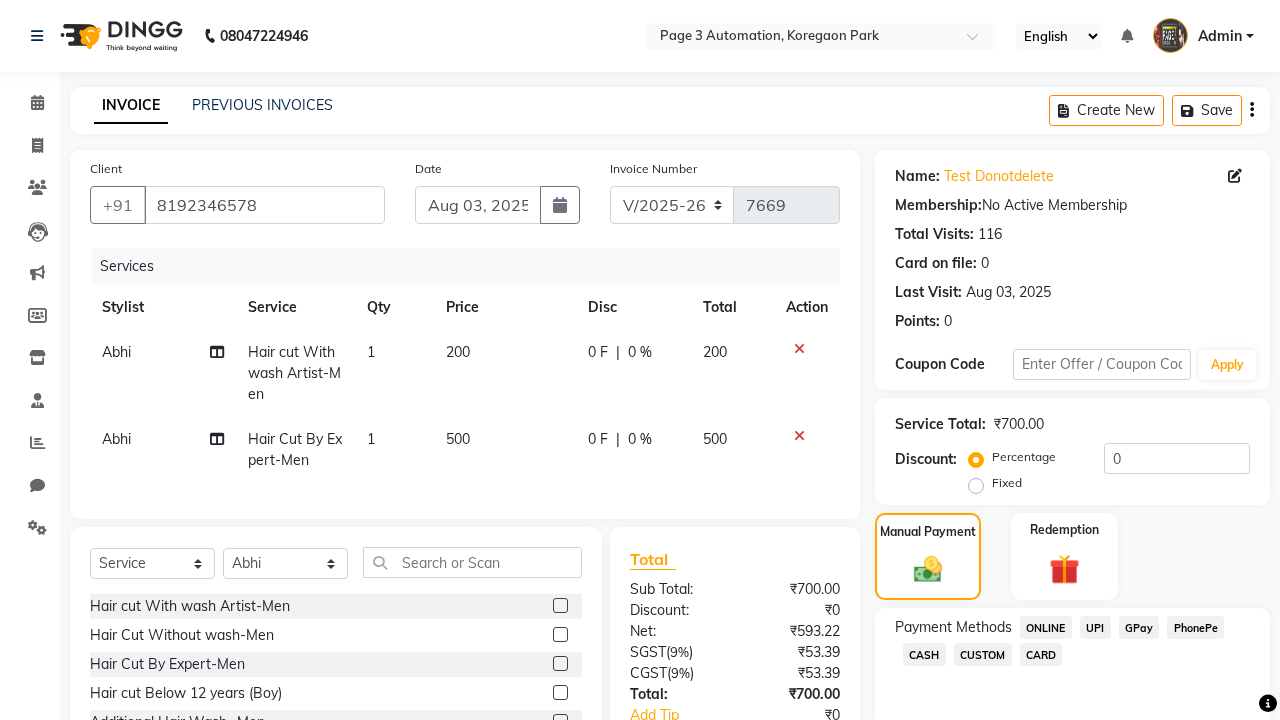 click on "ONLINE" 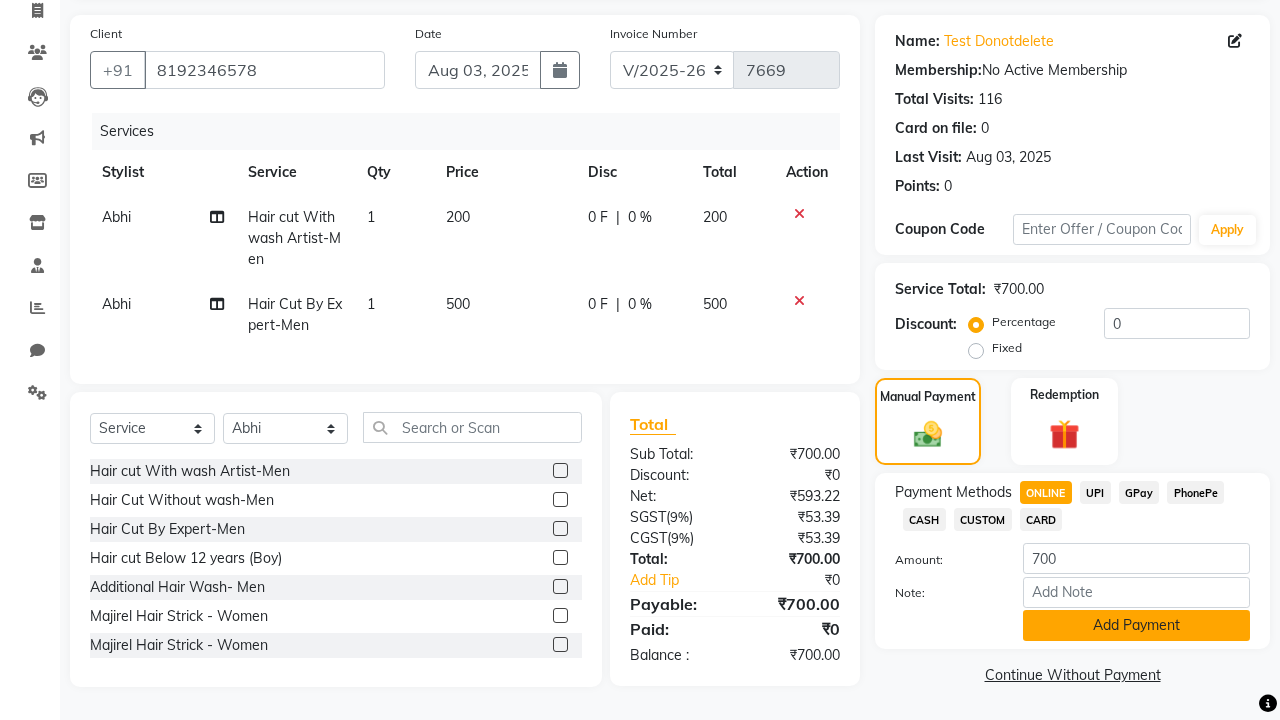 click on "Add Payment" 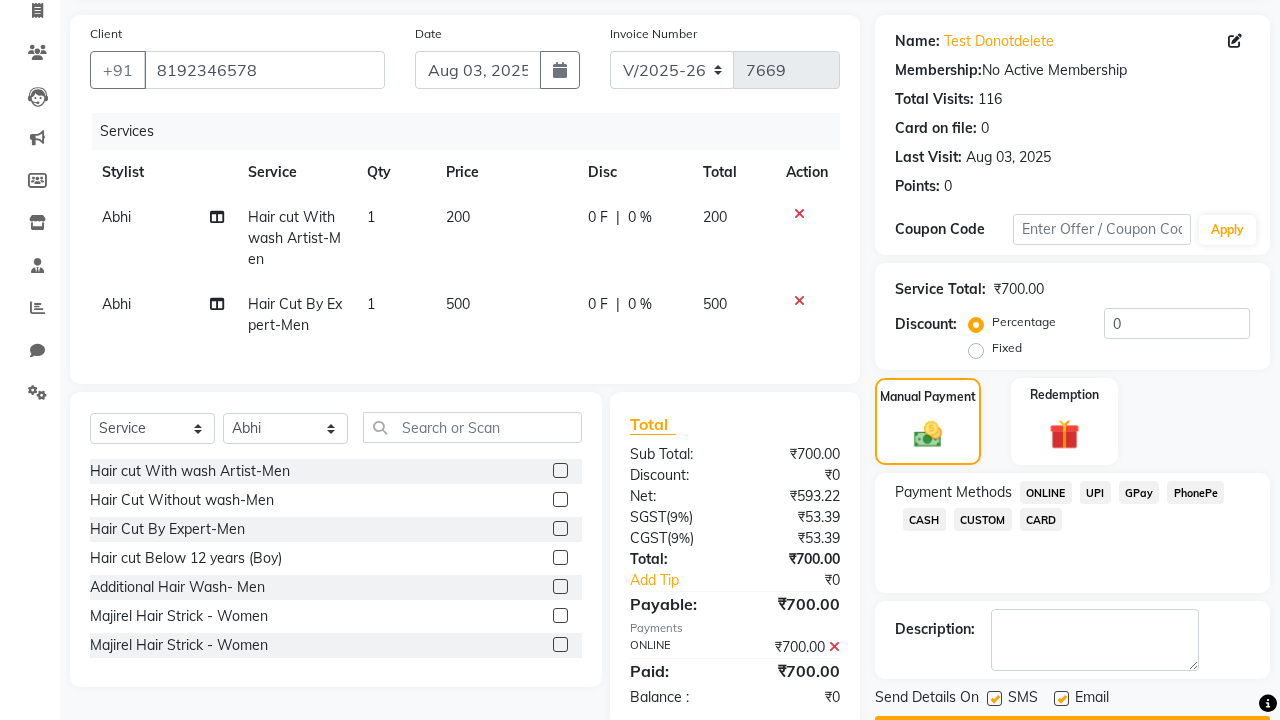 click on "Checkout" 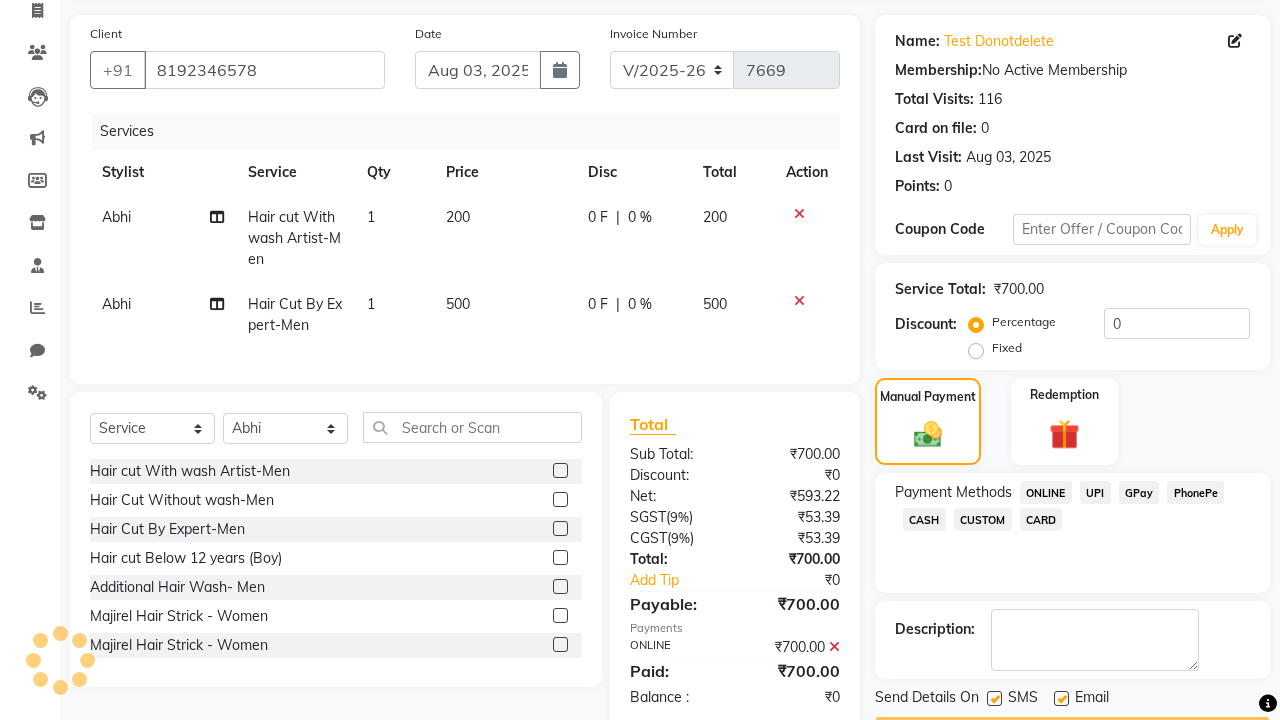 scroll, scrollTop: 162, scrollLeft: 0, axis: vertical 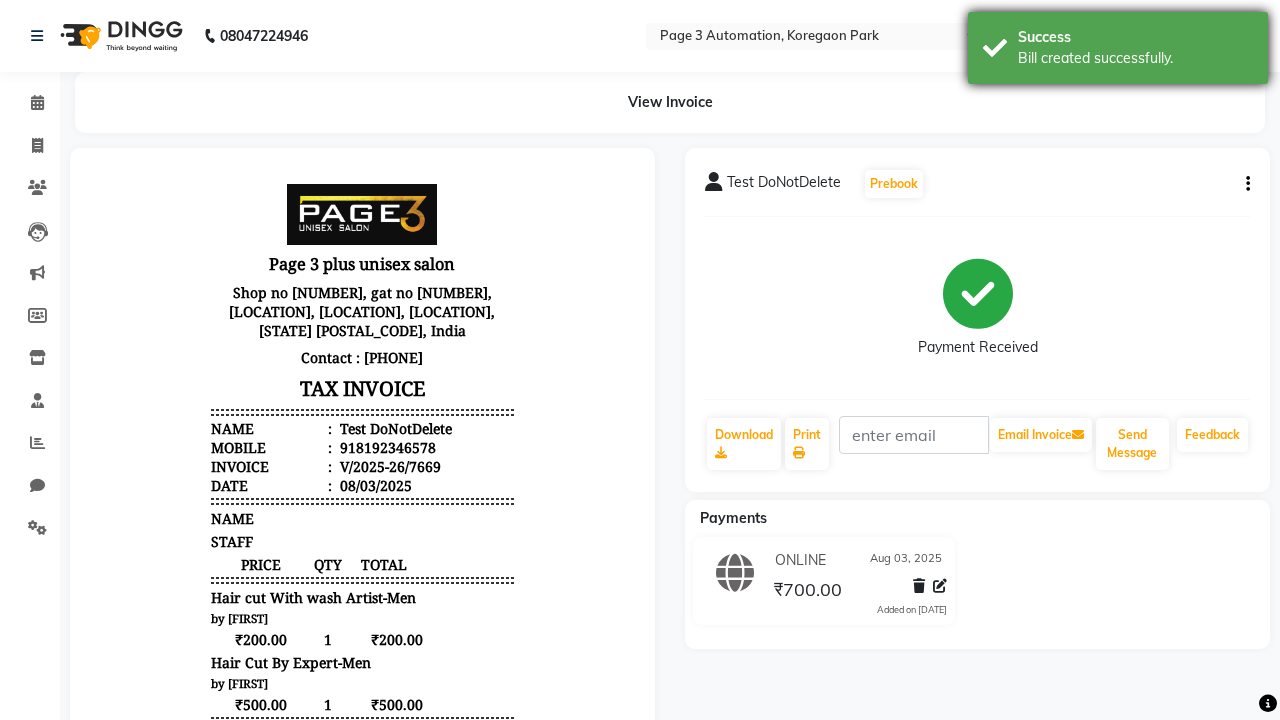 click on "Bill created successfully." at bounding box center (1135, 58) 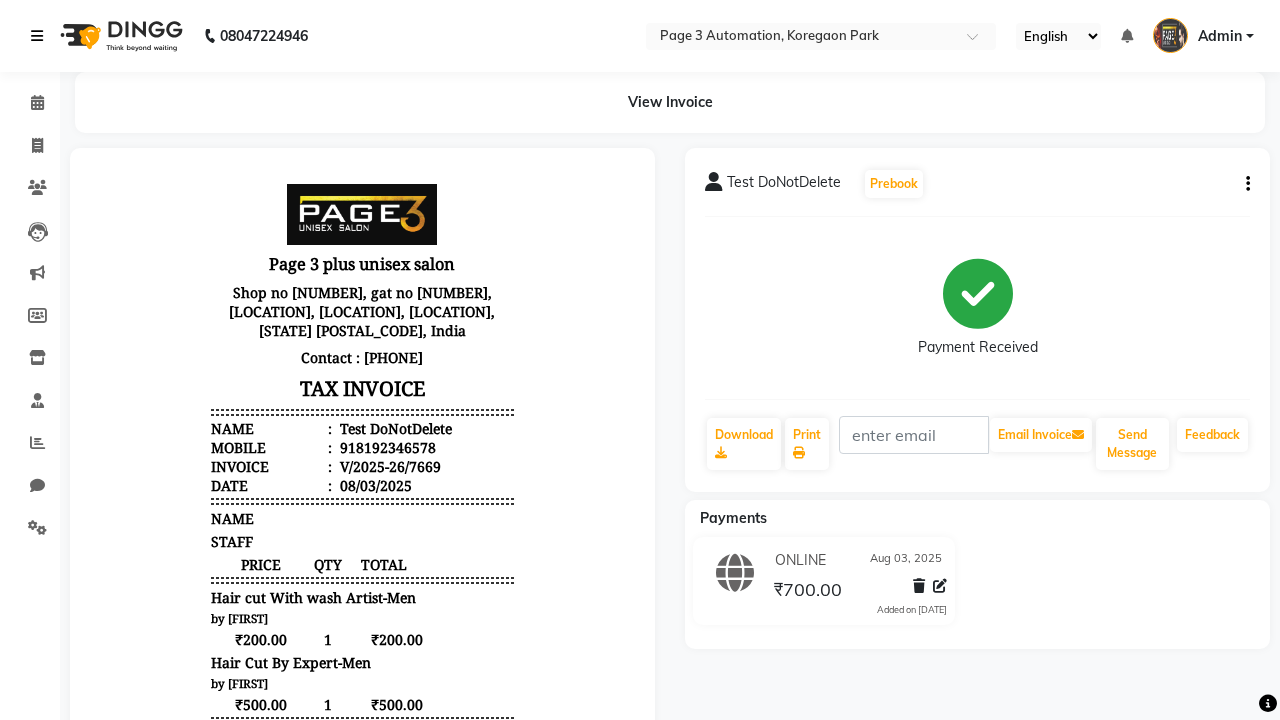 click at bounding box center (37, 36) 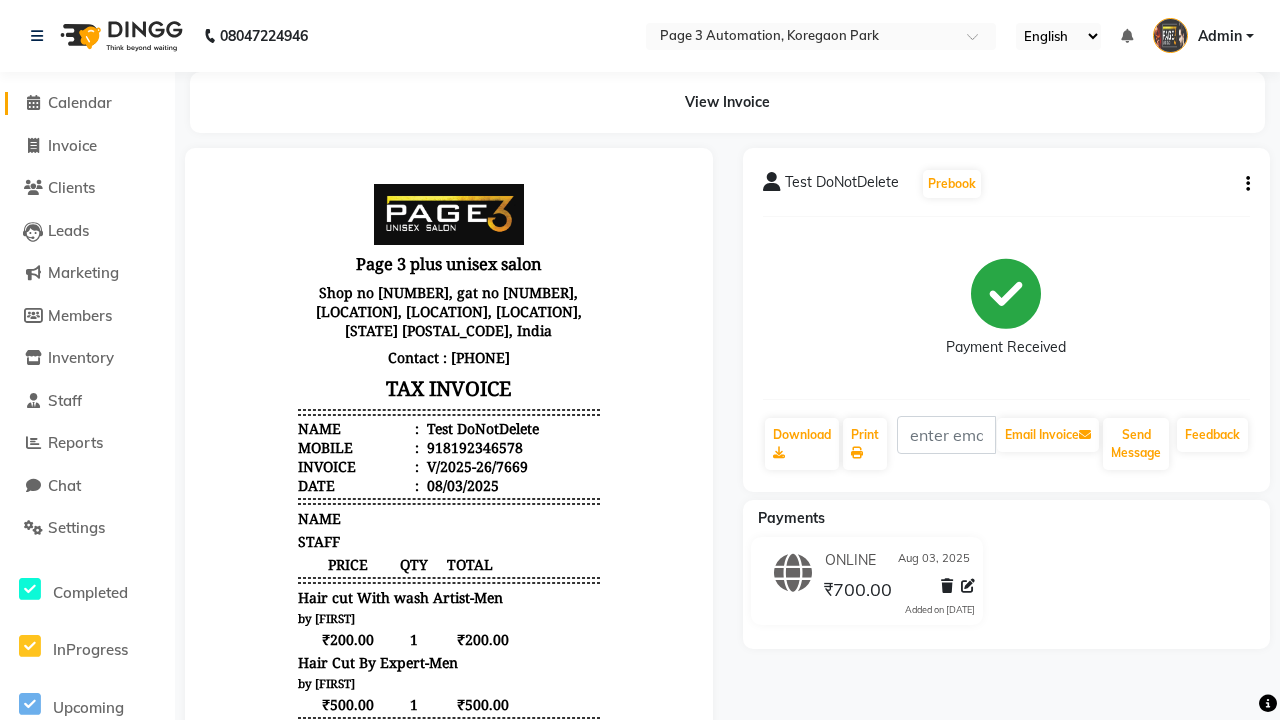click on "Calendar" 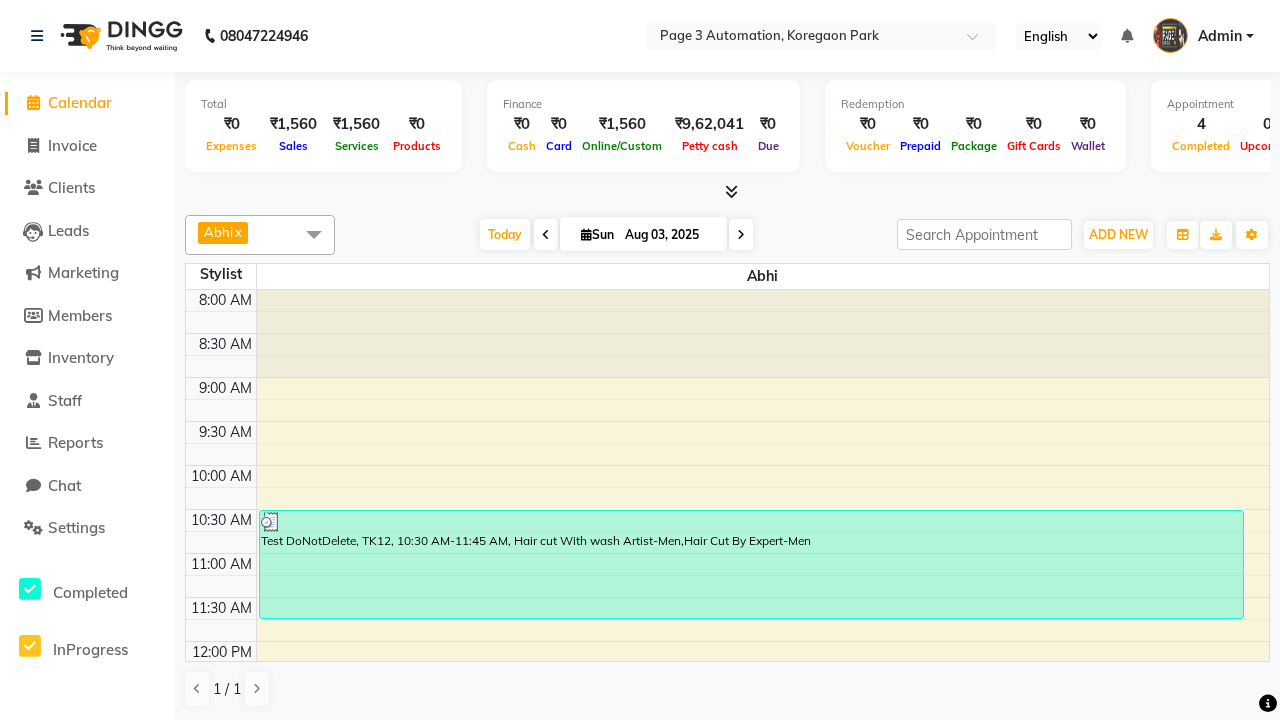 click on "Test DoNotDelete, TK12, 10:30 AM-11:45 AM, Hair cut With wash Artist-Men,Hair Cut By Expert-Men" at bounding box center (751, 564) 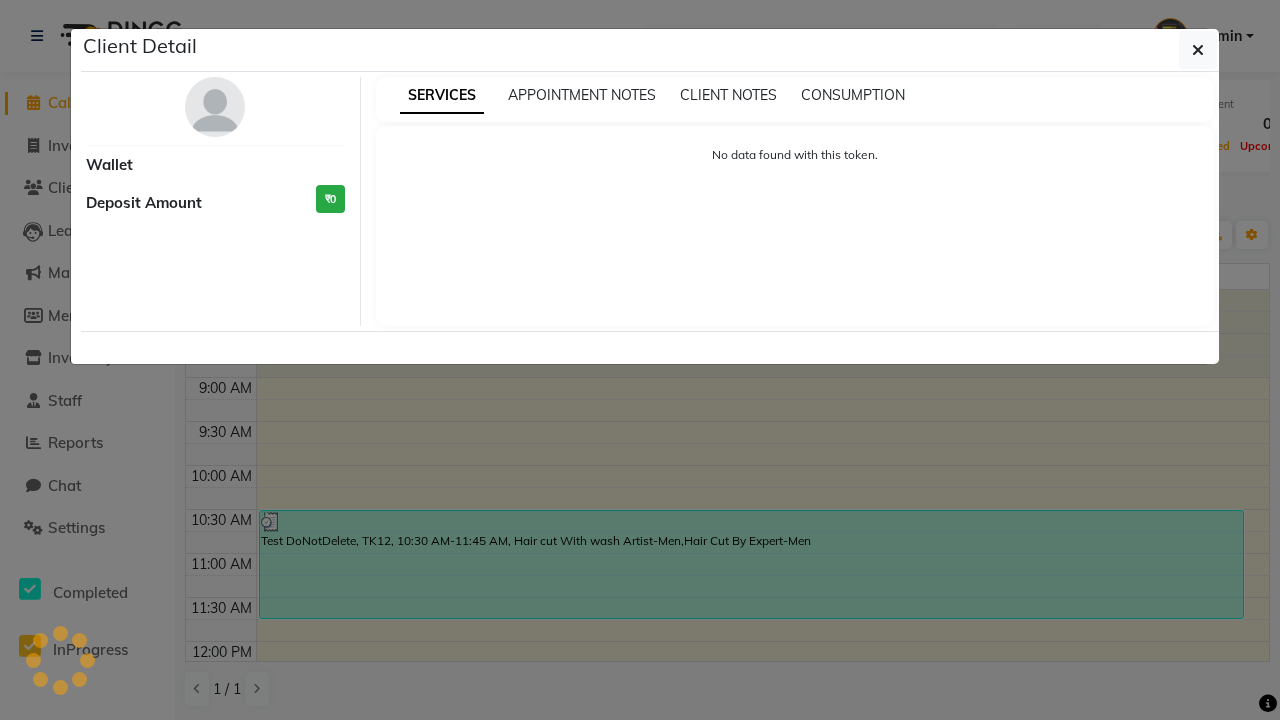 select on "3" 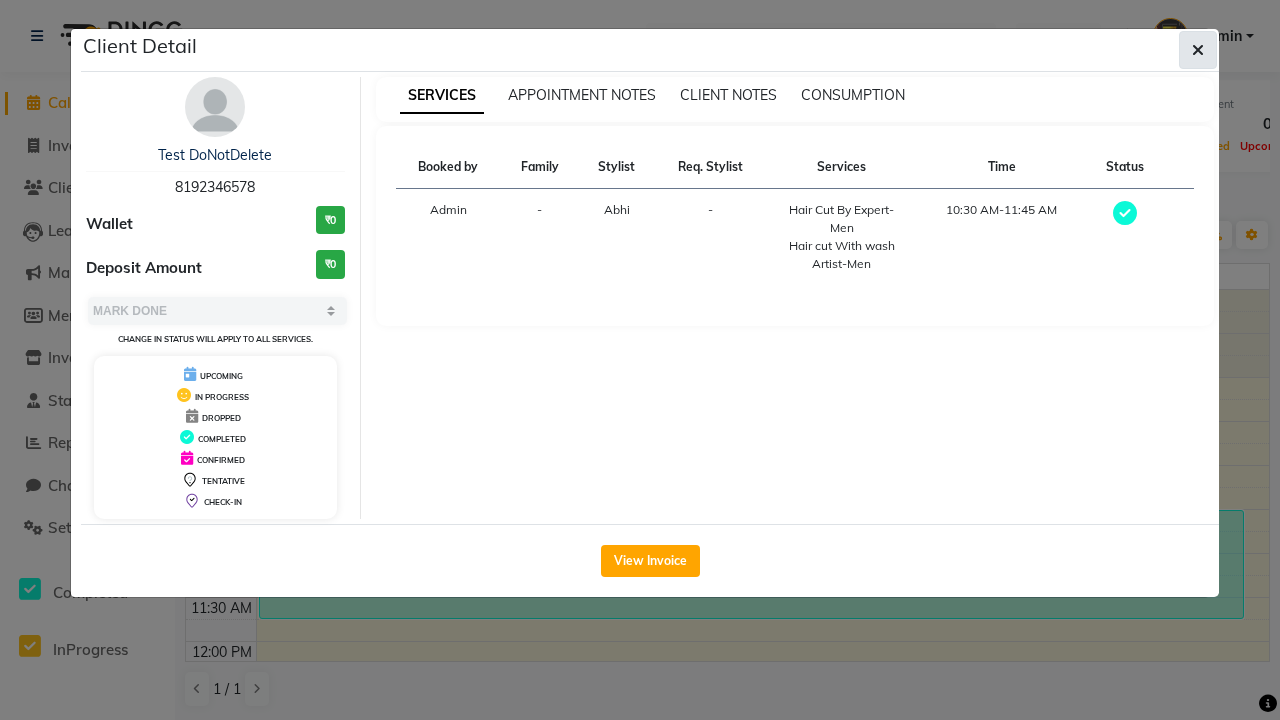 click 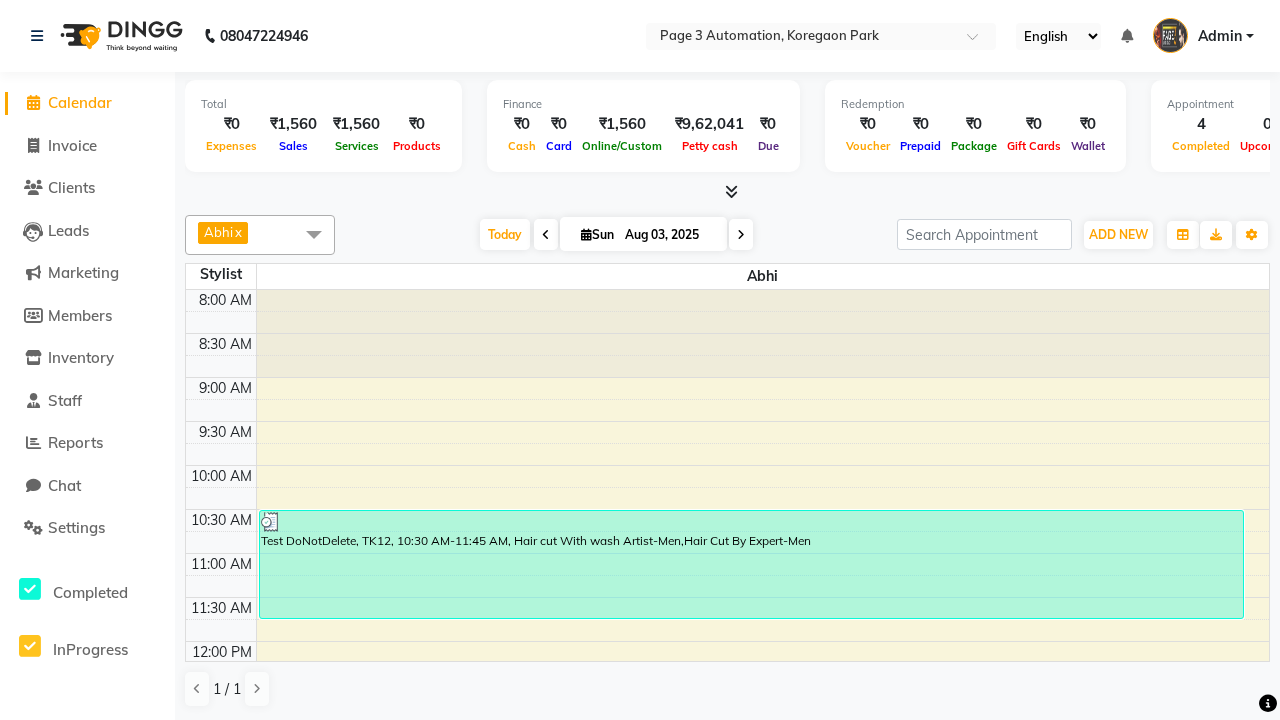 click at bounding box center [314, 234] 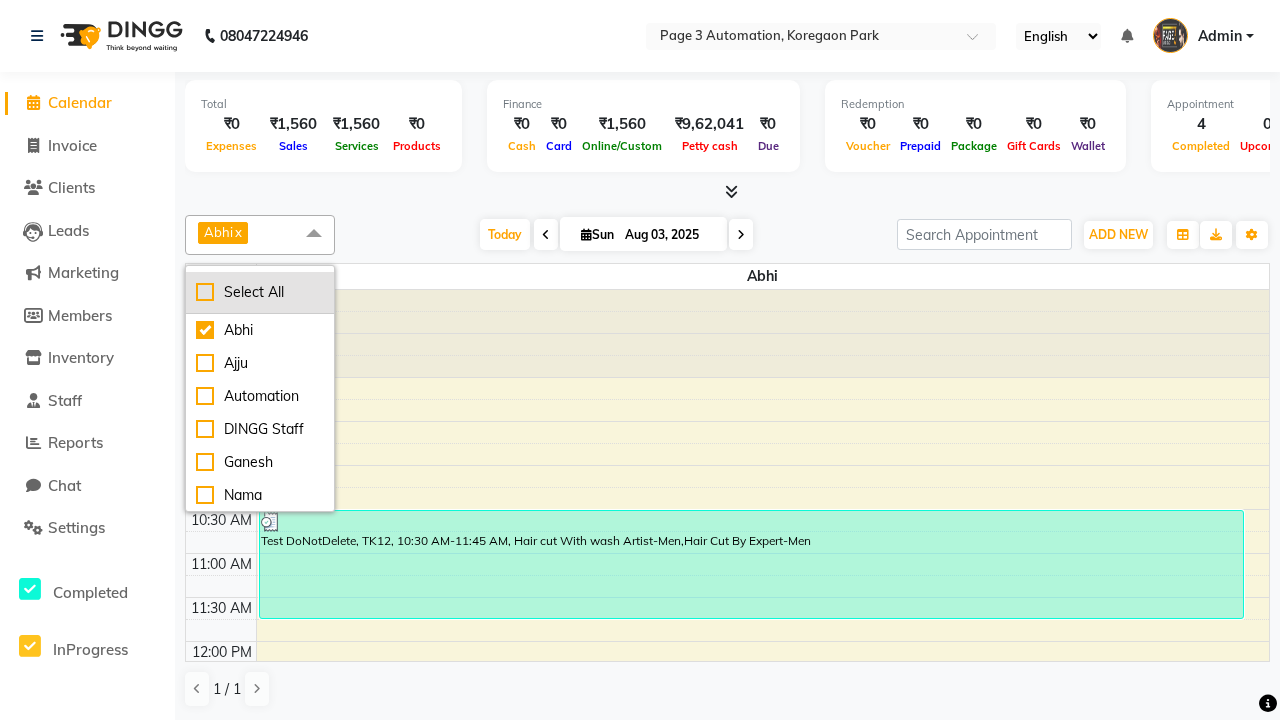 click on "Select All" at bounding box center [260, 292] 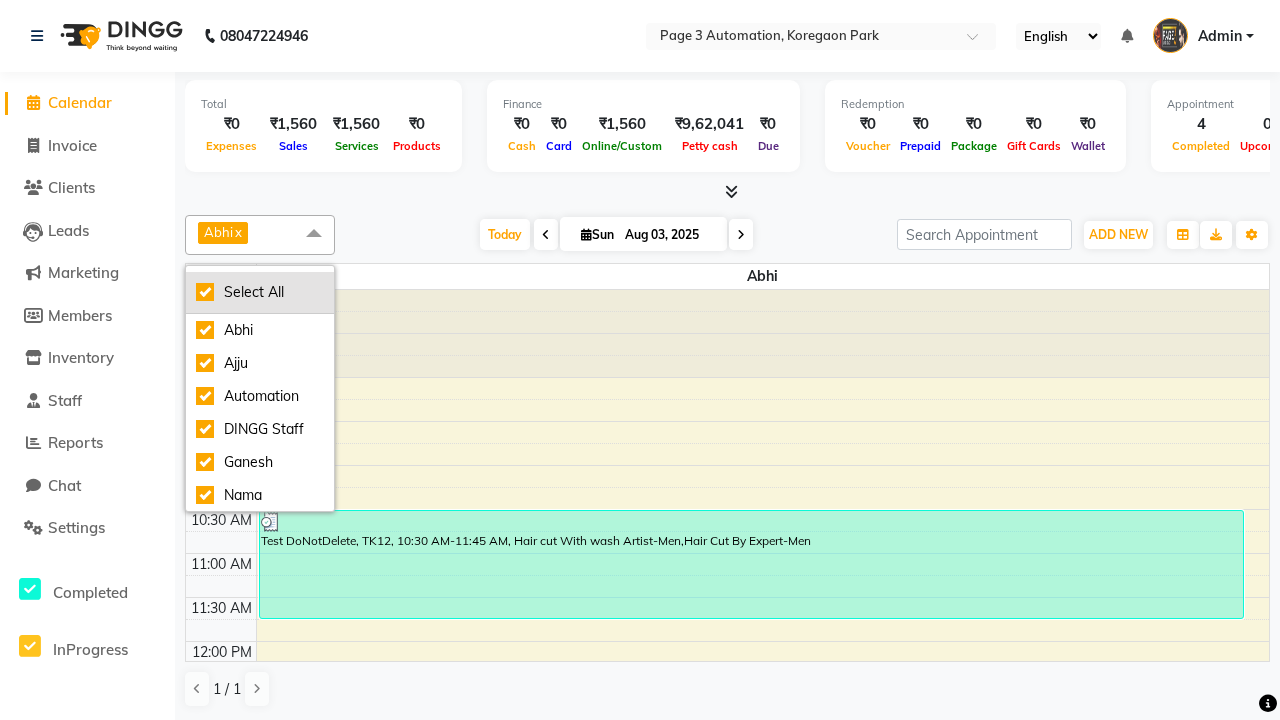 checkbox on "true" 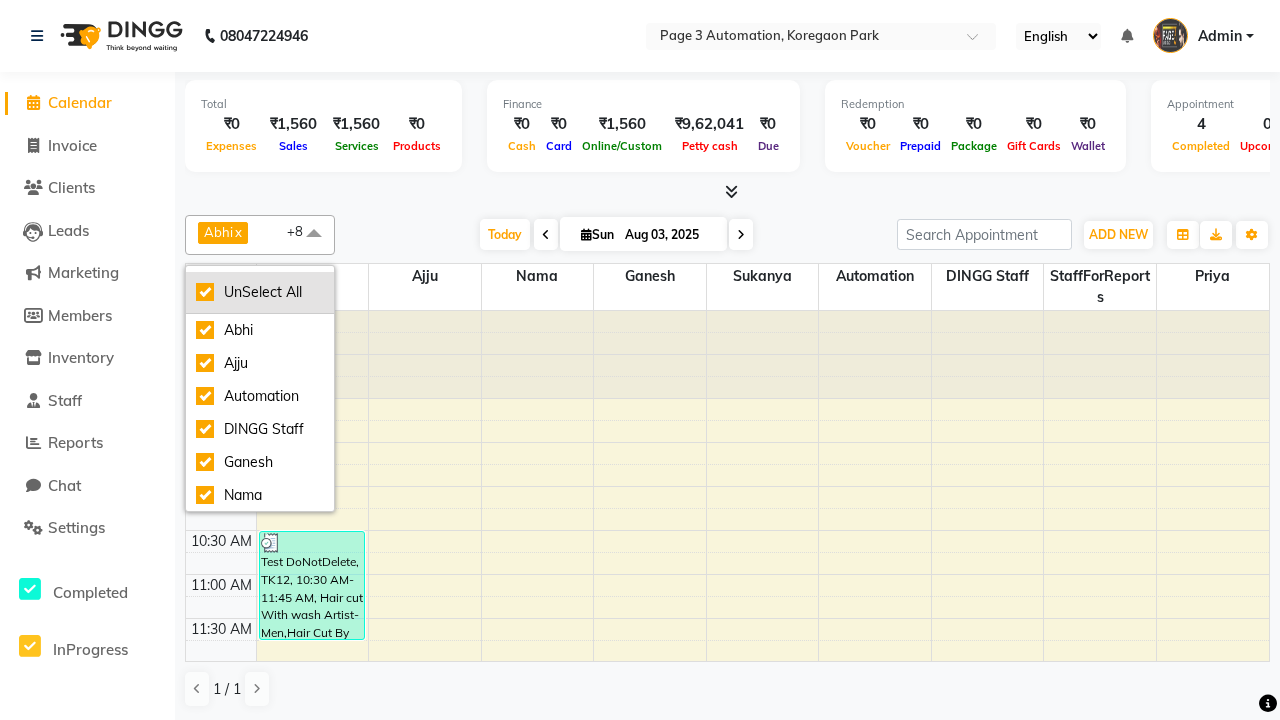 click on "UnSelect All" at bounding box center (260, 292) 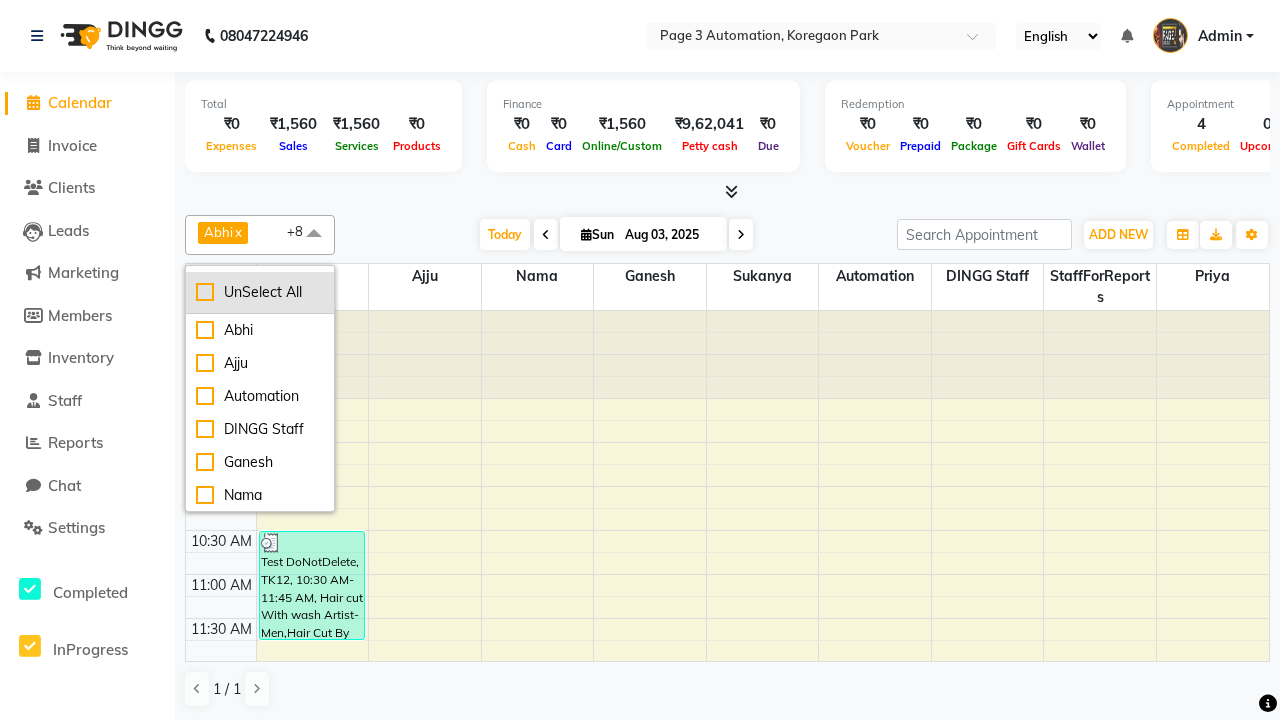checkbox on "false" 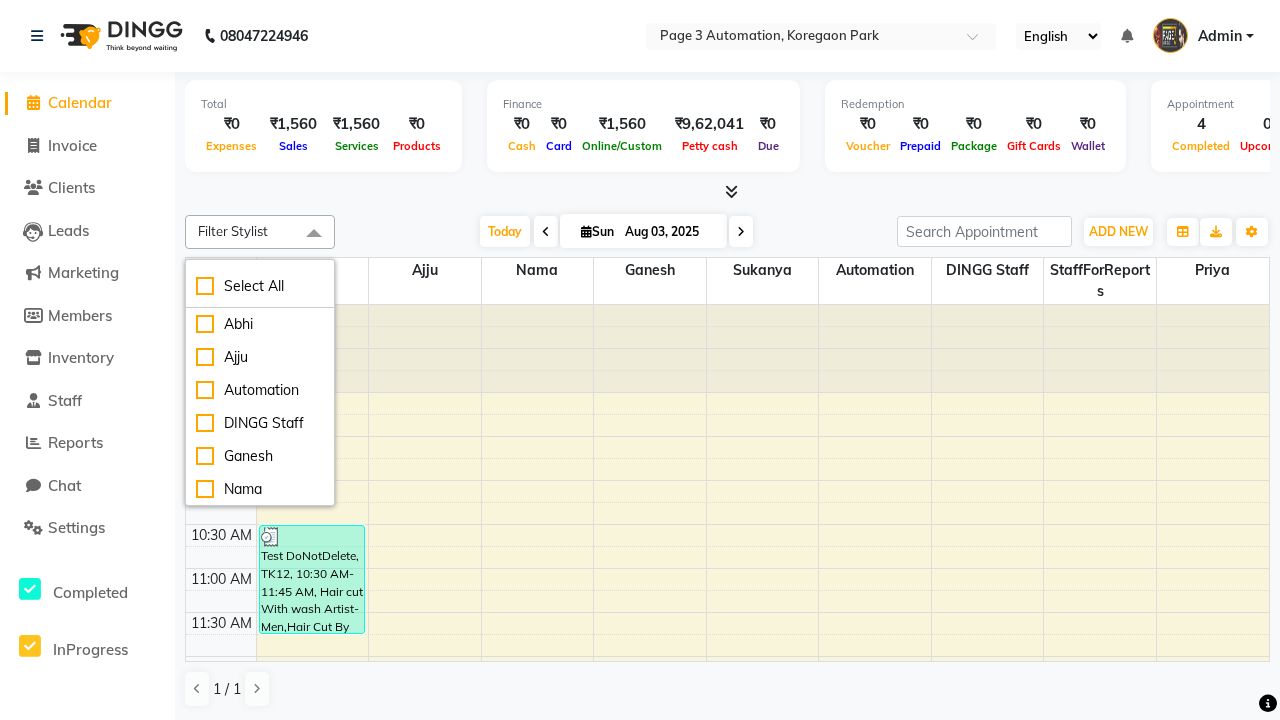 click at bounding box center [314, 234] 